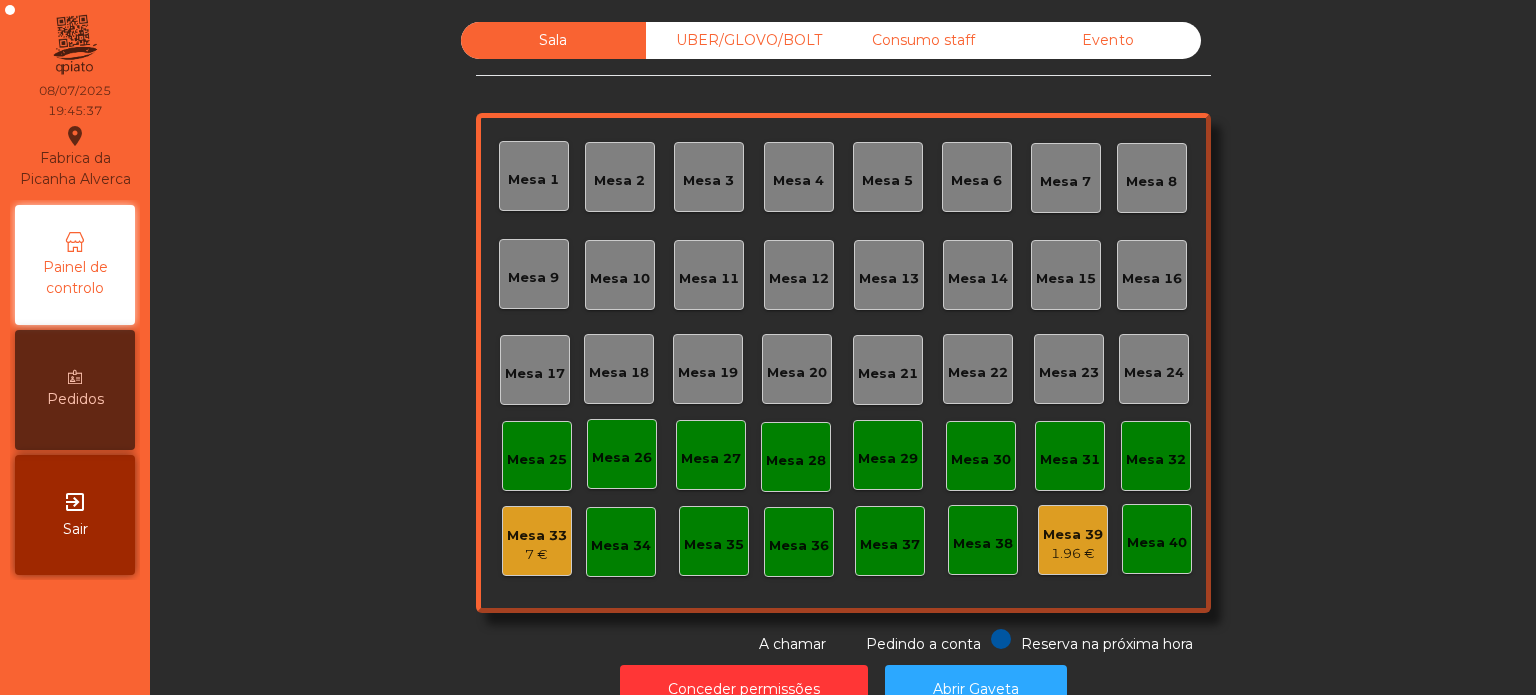 scroll, scrollTop: 0, scrollLeft: 0, axis: both 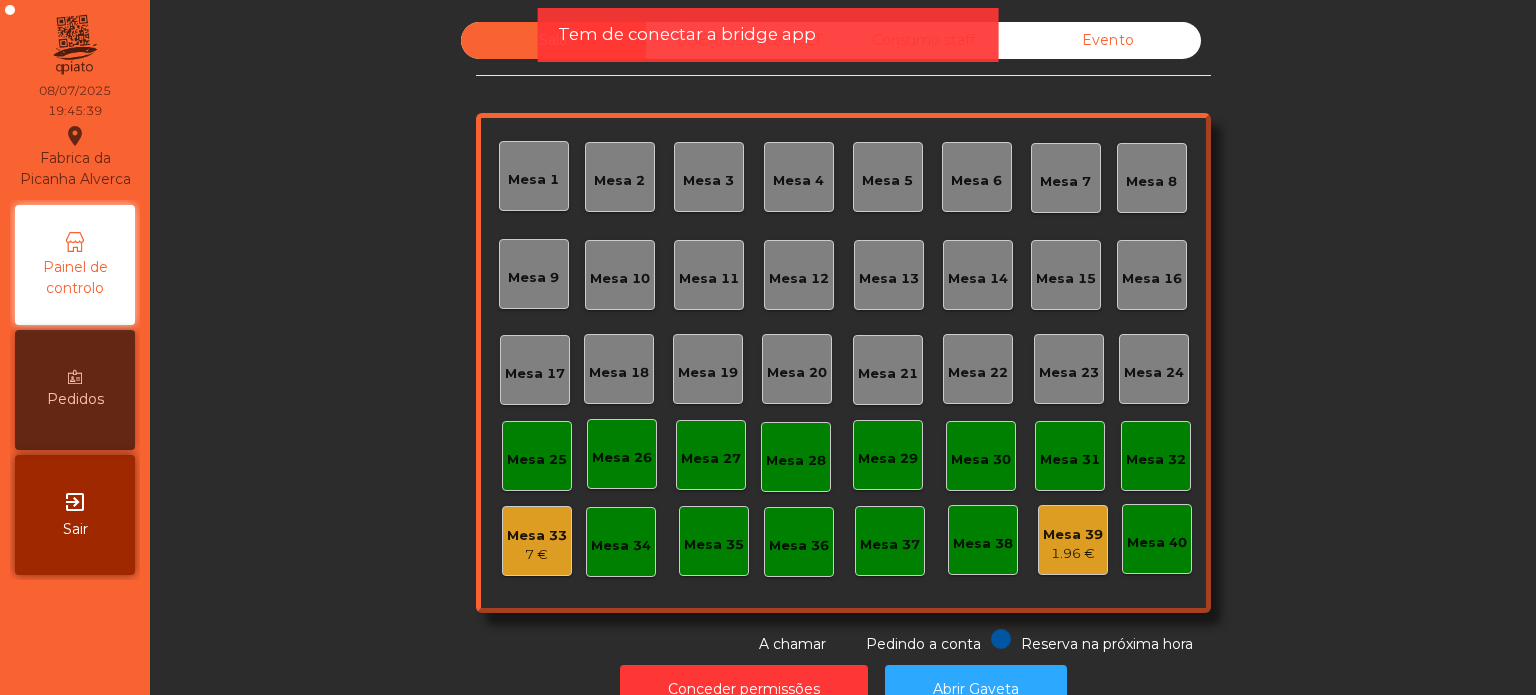 click on "Tem de conectar a bridge app" at bounding box center (687, 34) 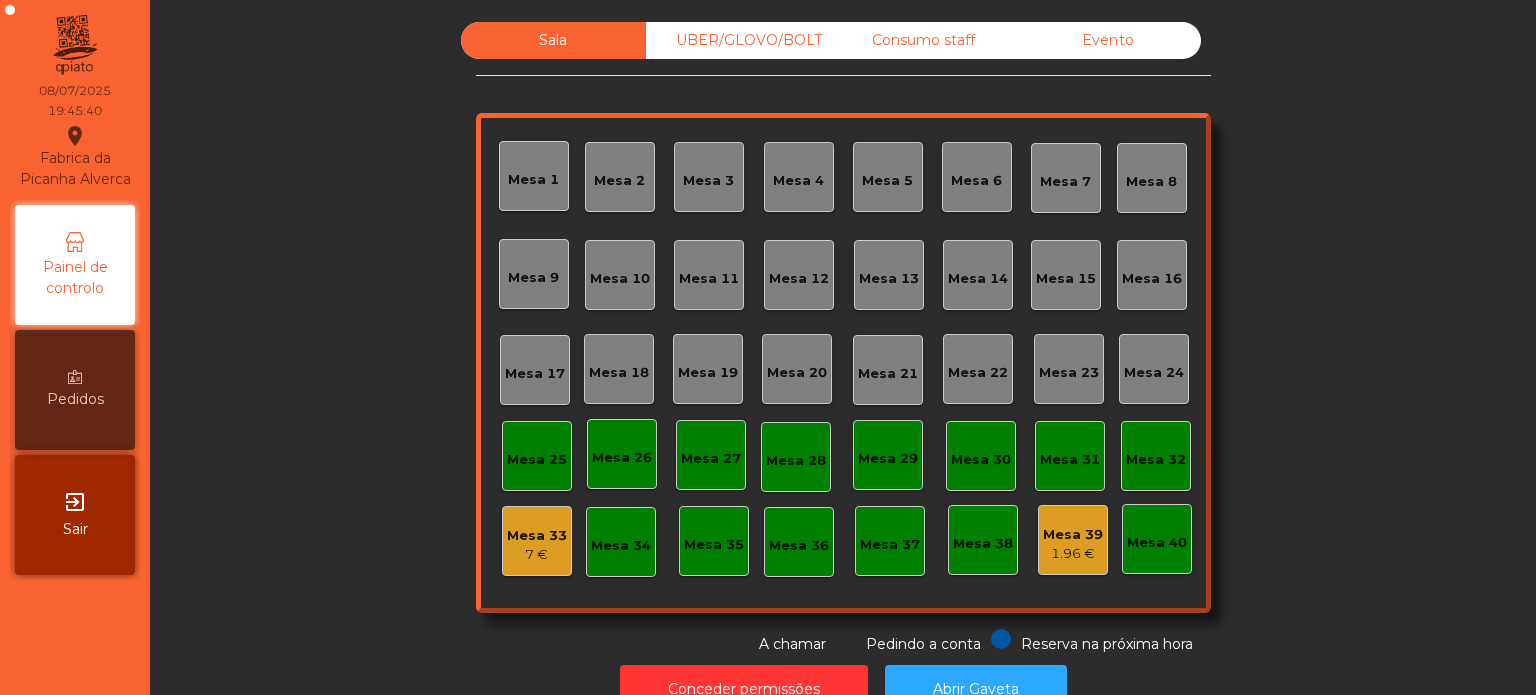 click on "UBER/GLOVO/BOLT" at bounding box center [738, 40] 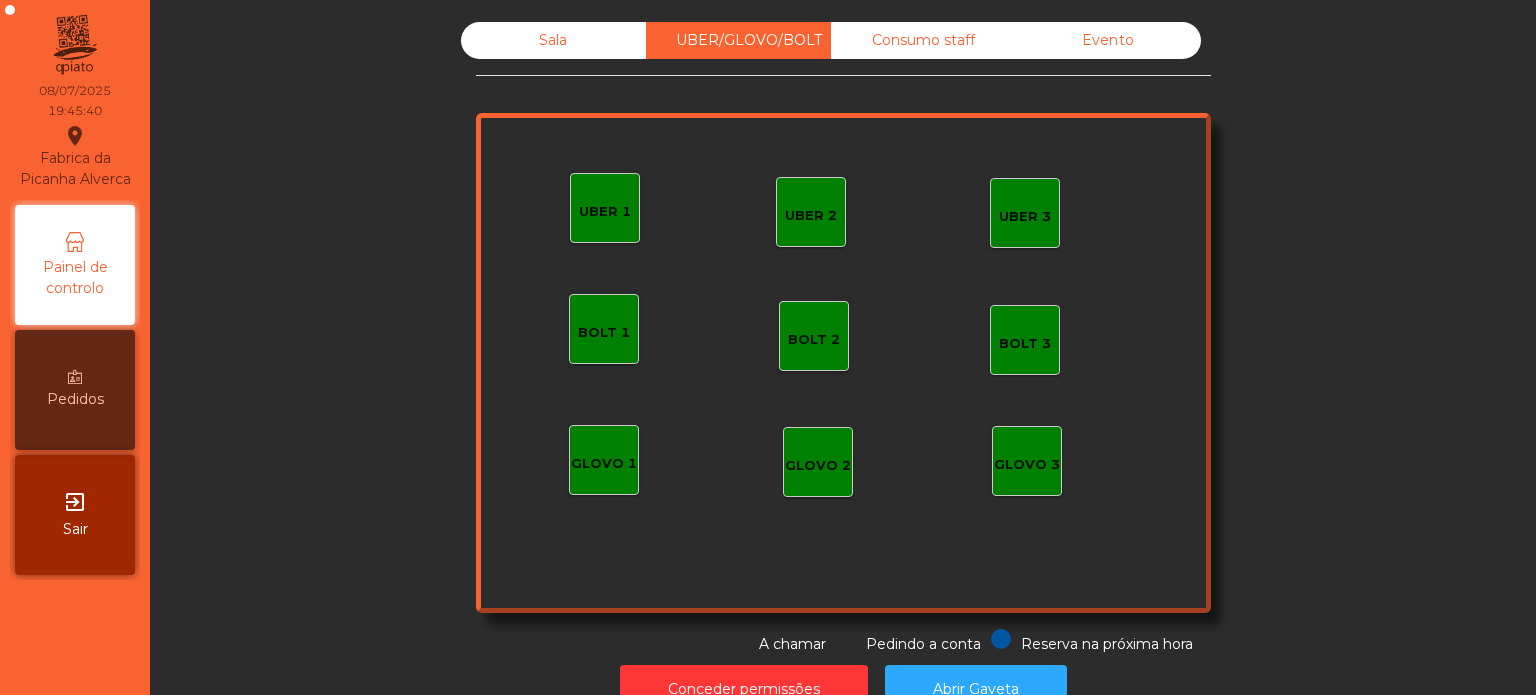 click on "Sala" at bounding box center [553, 40] 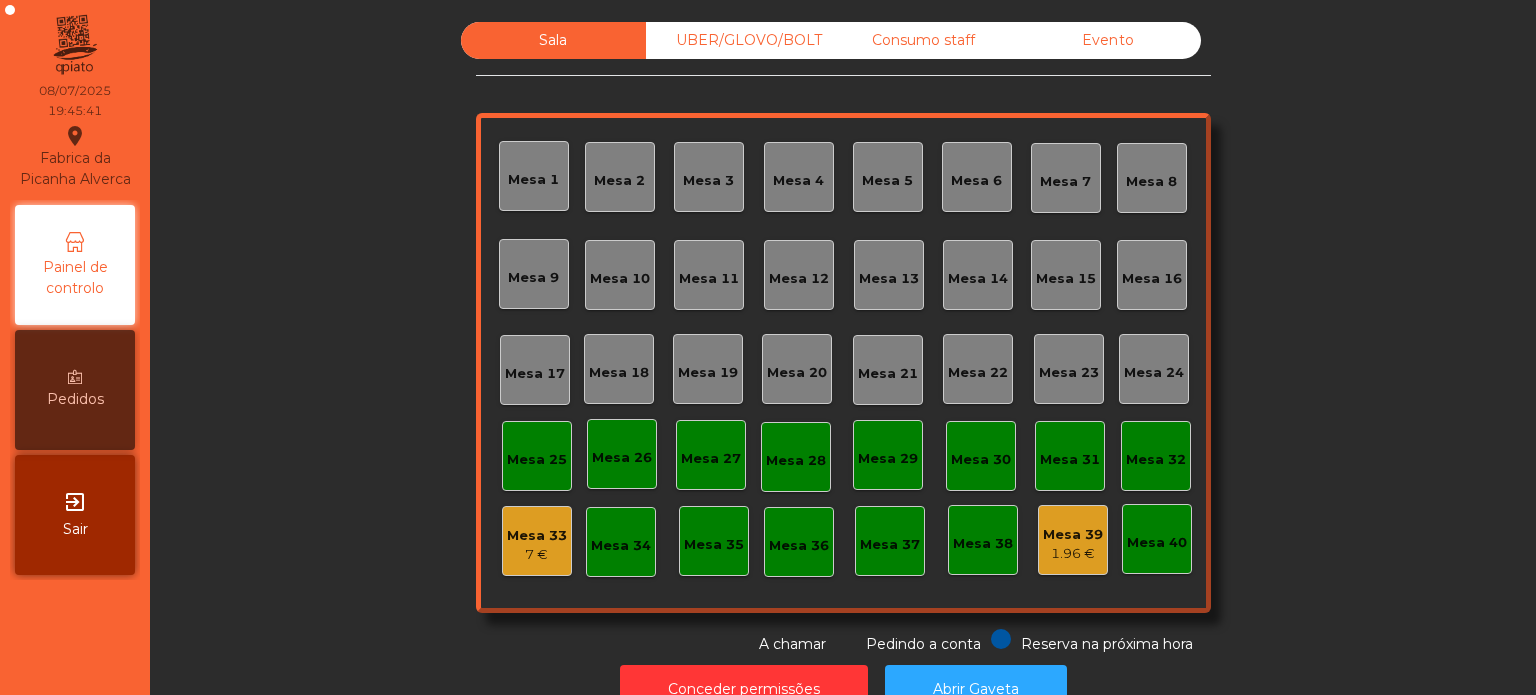 click on "Consumo staff" at bounding box center [923, 40] 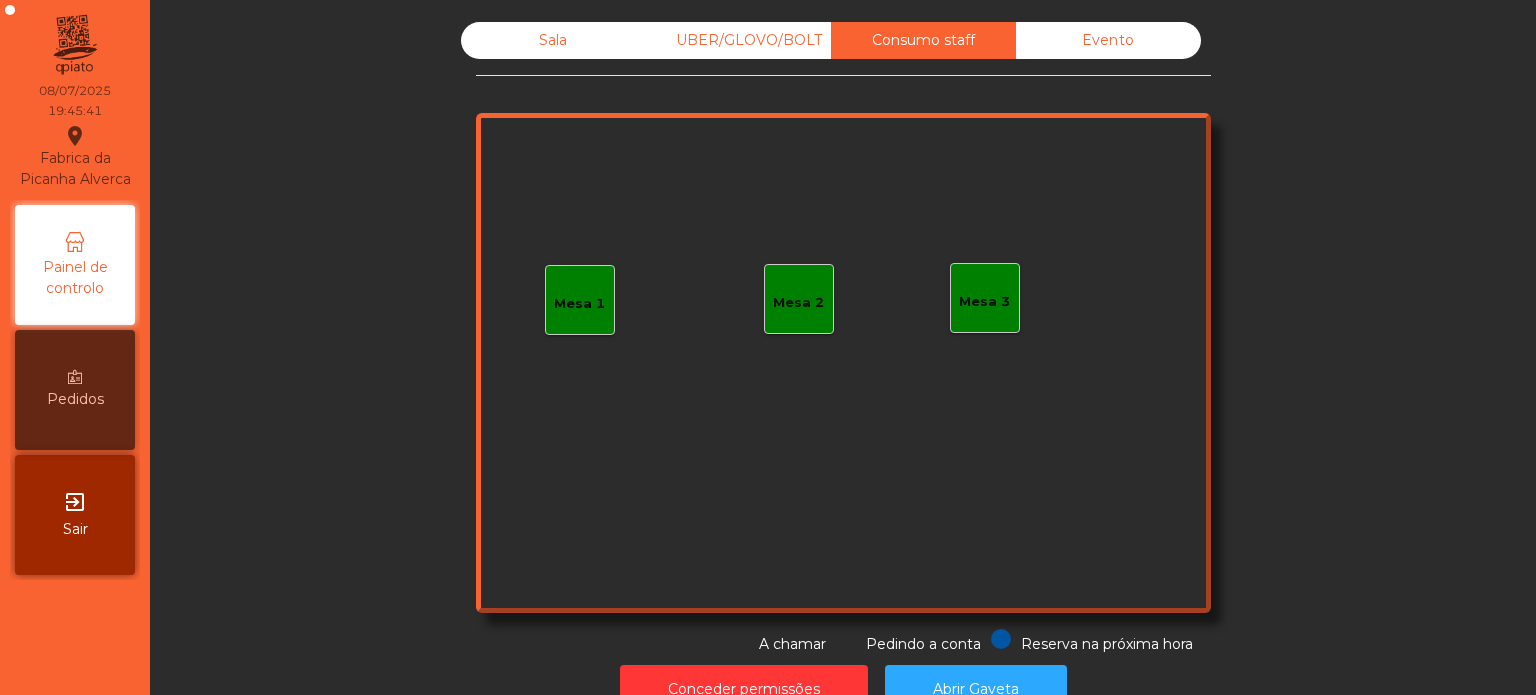 click on "UBER/GLOVO/BOLT" at bounding box center (738, 40) 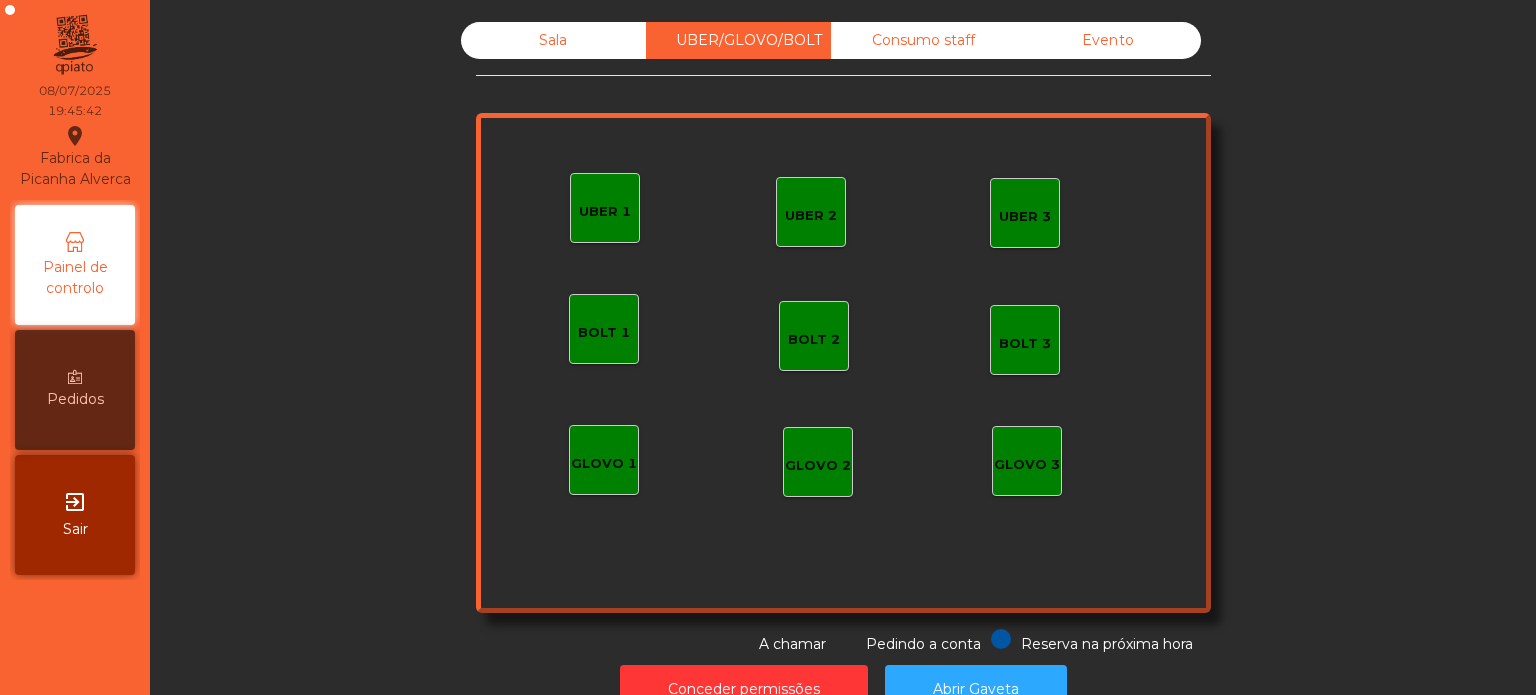 click on "Sala" at bounding box center (553, 40) 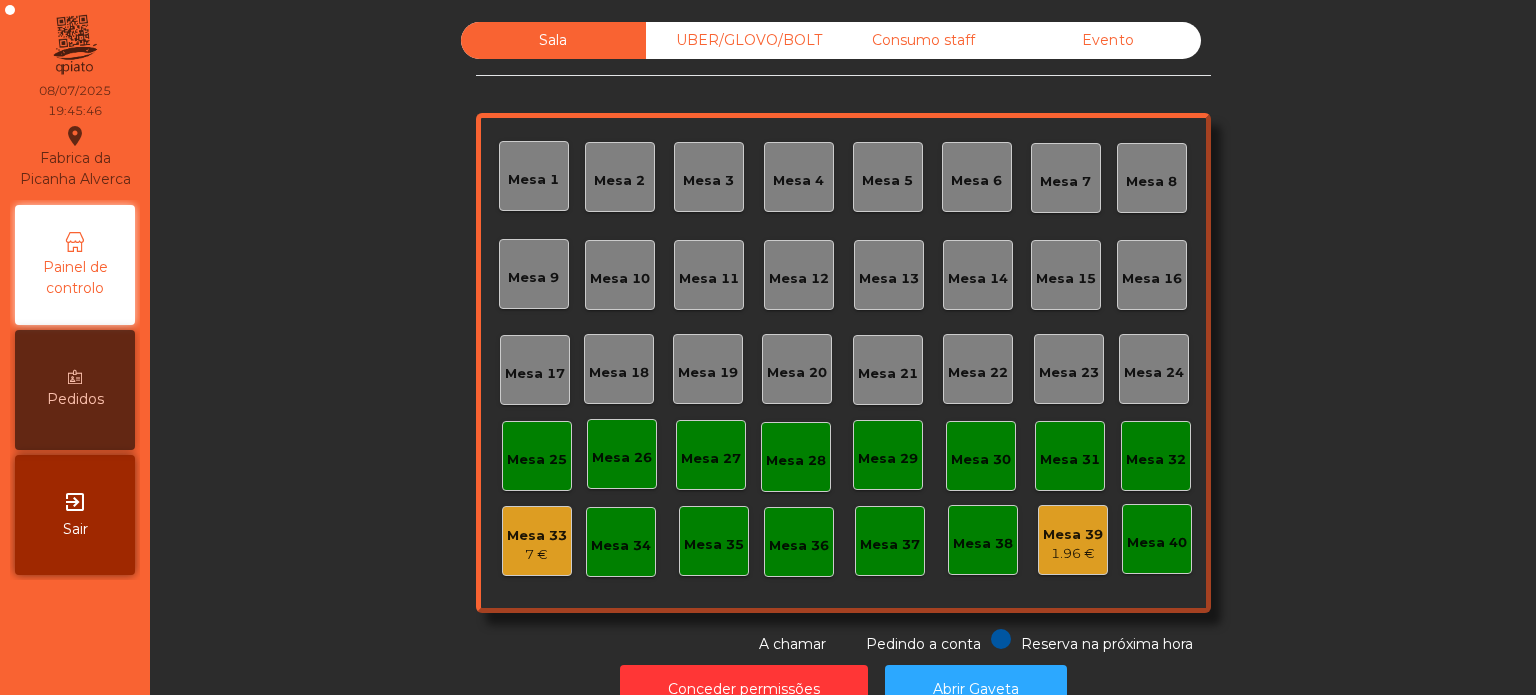 drag, startPoint x: 567, startPoint y: 279, endPoint x: 564, endPoint y: 256, distance: 23.194826 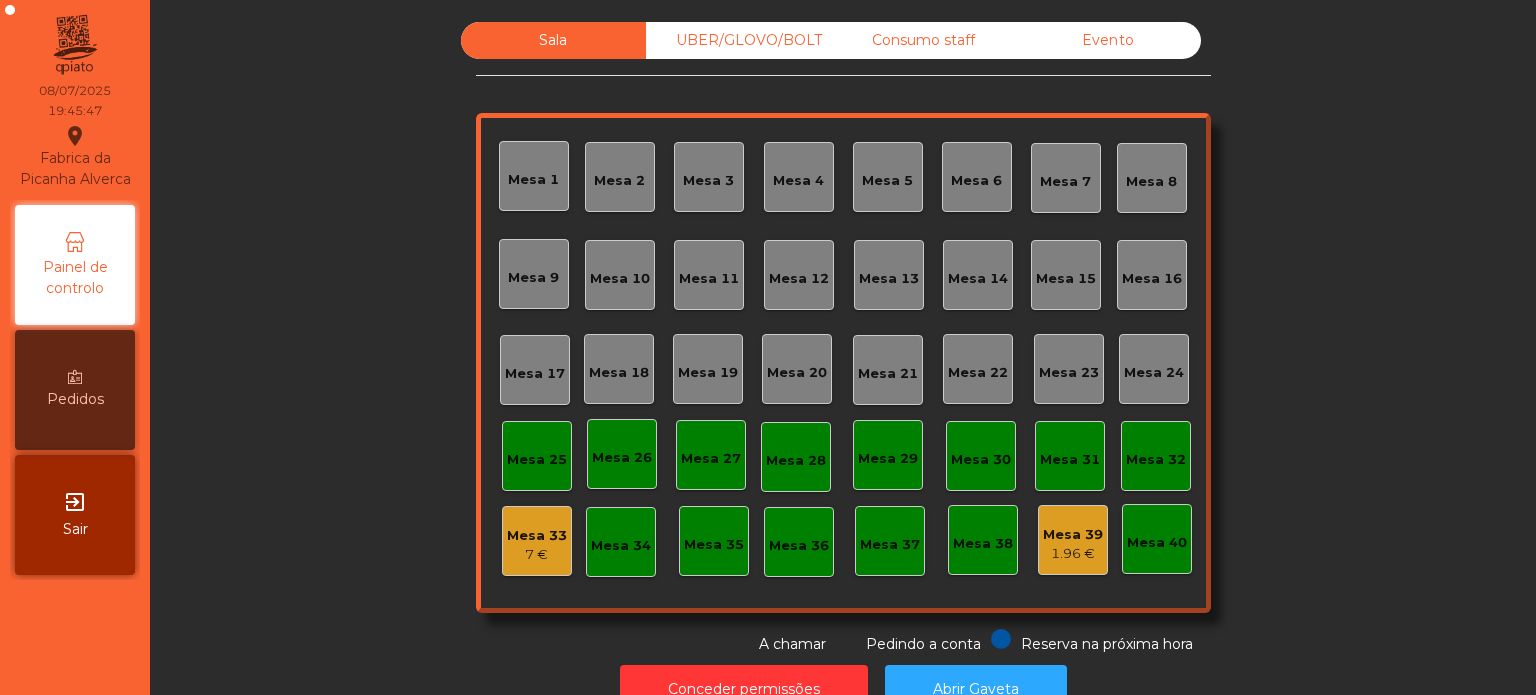 click on "UBER/GLOVO/BOLT" at bounding box center [738, 40] 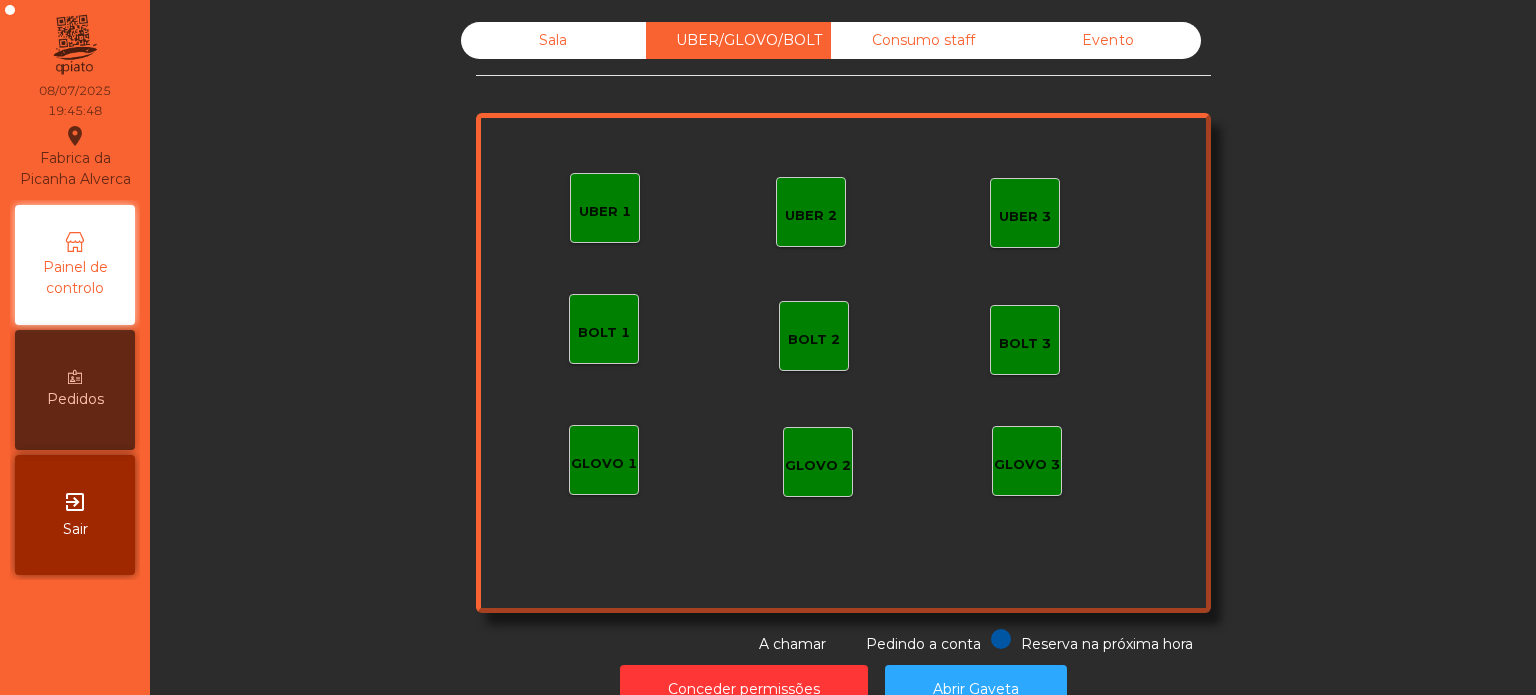 click on "Consumo staff" at bounding box center [923, 40] 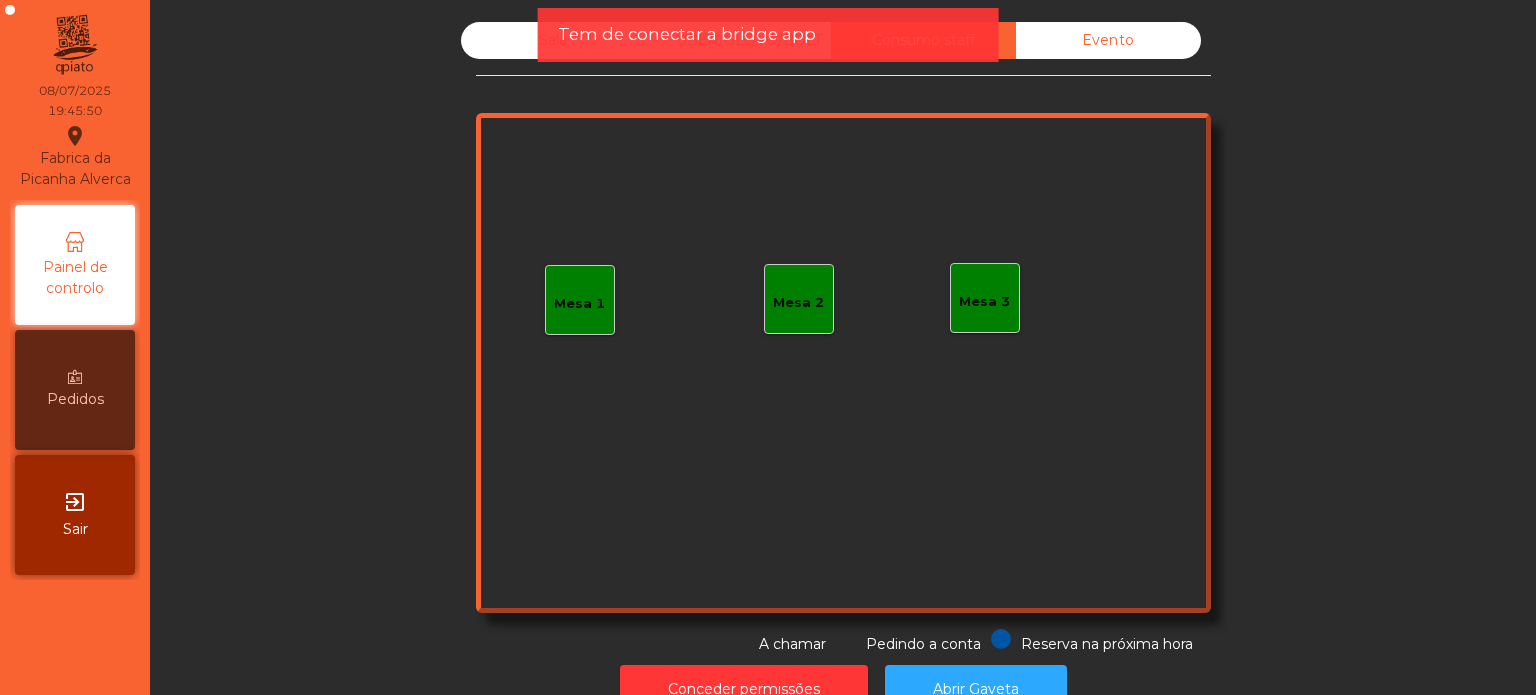 click on "Tem de conectar a bridge app" at bounding box center (768, 43) 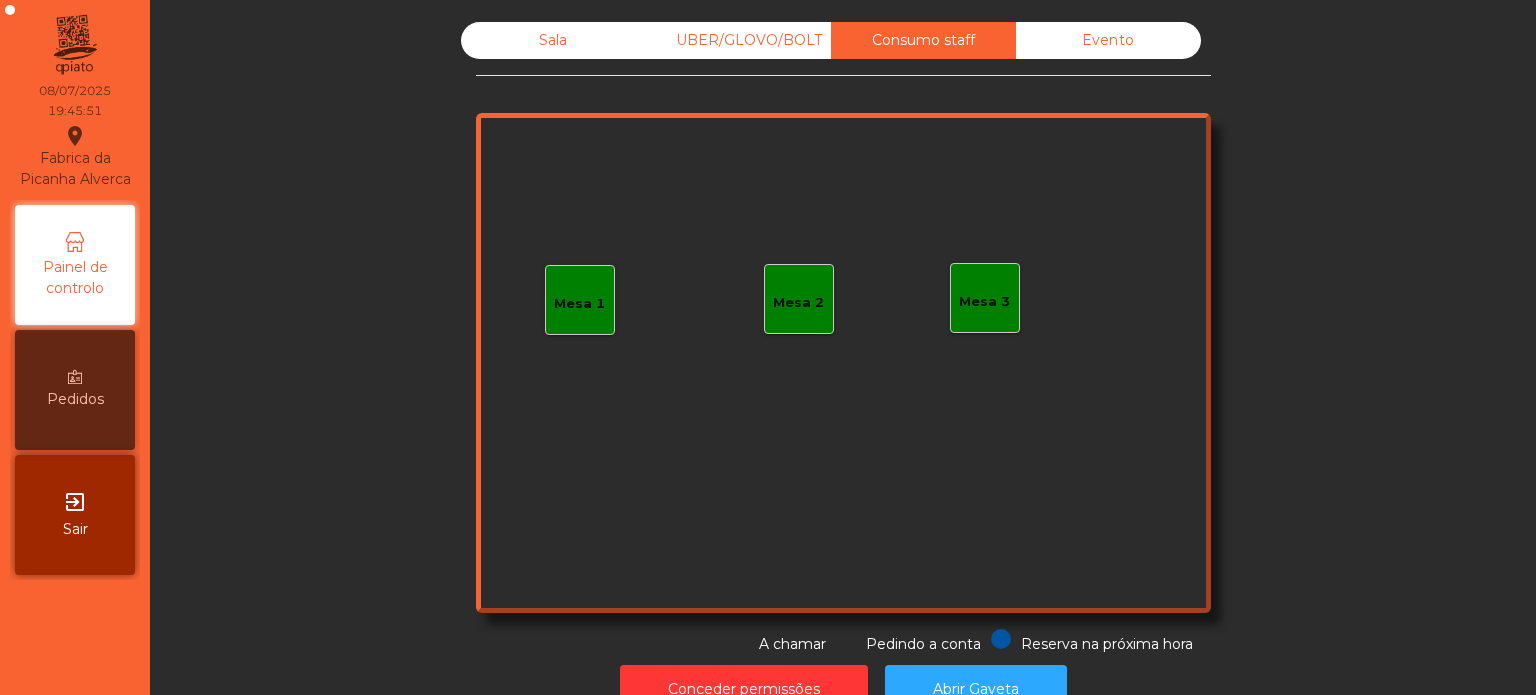 click on "UBER/GLOVO/BOLT" at bounding box center [738, 40] 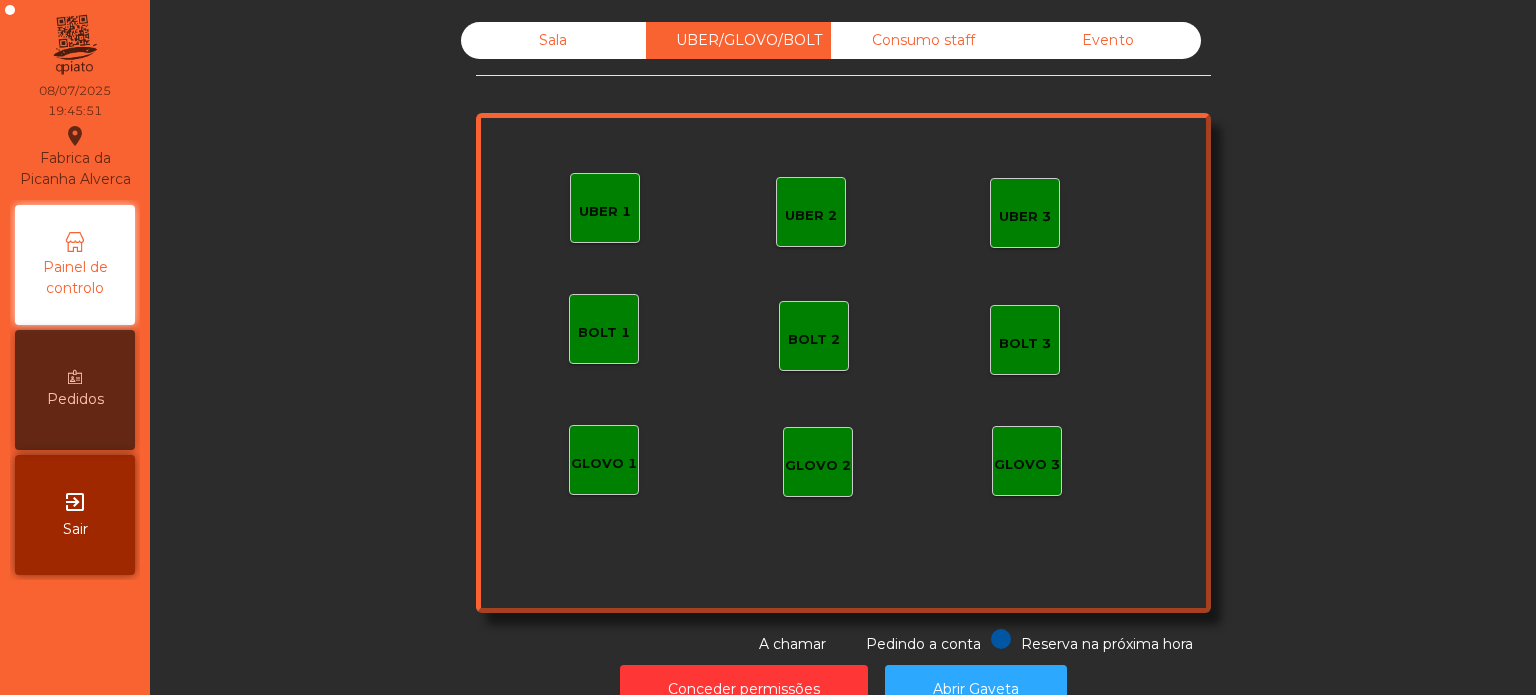click on "UBER 1" at bounding box center (605, 208) 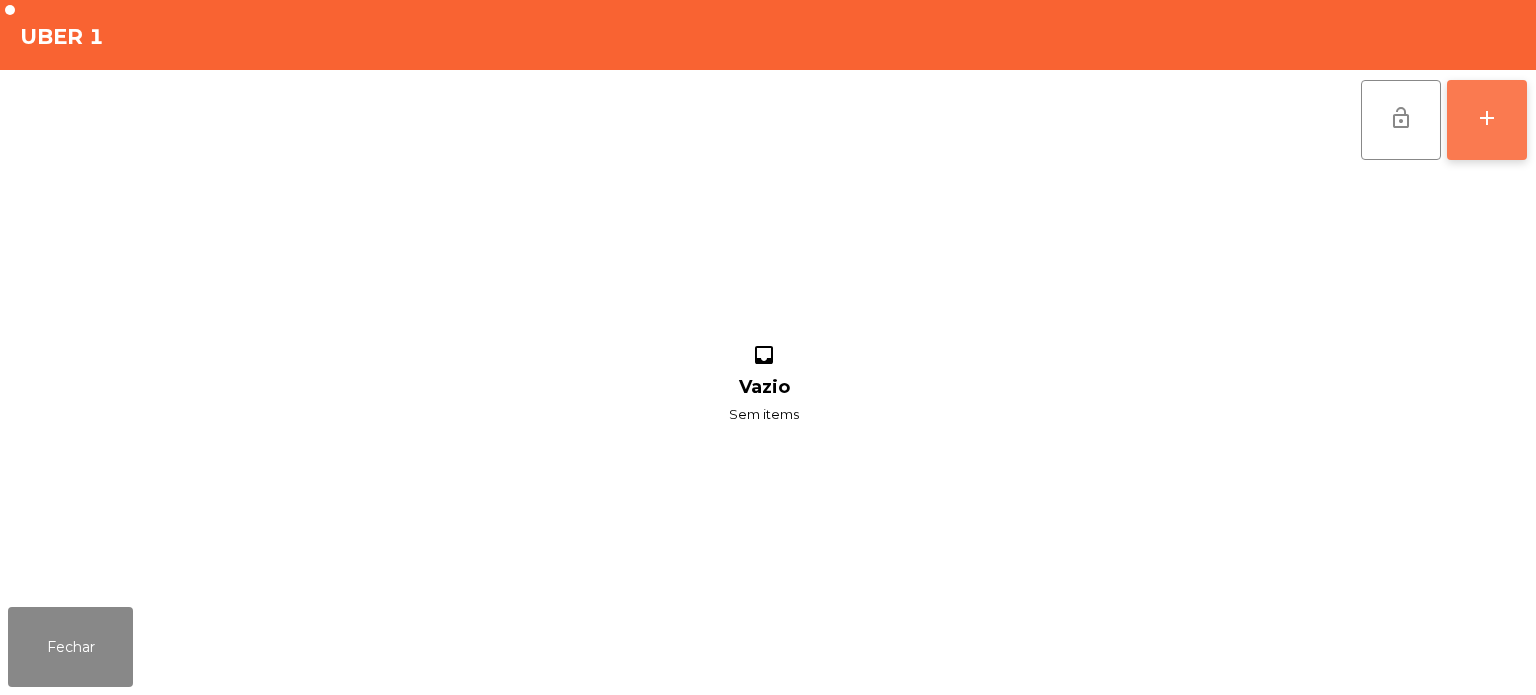 click on "add" at bounding box center [1487, 120] 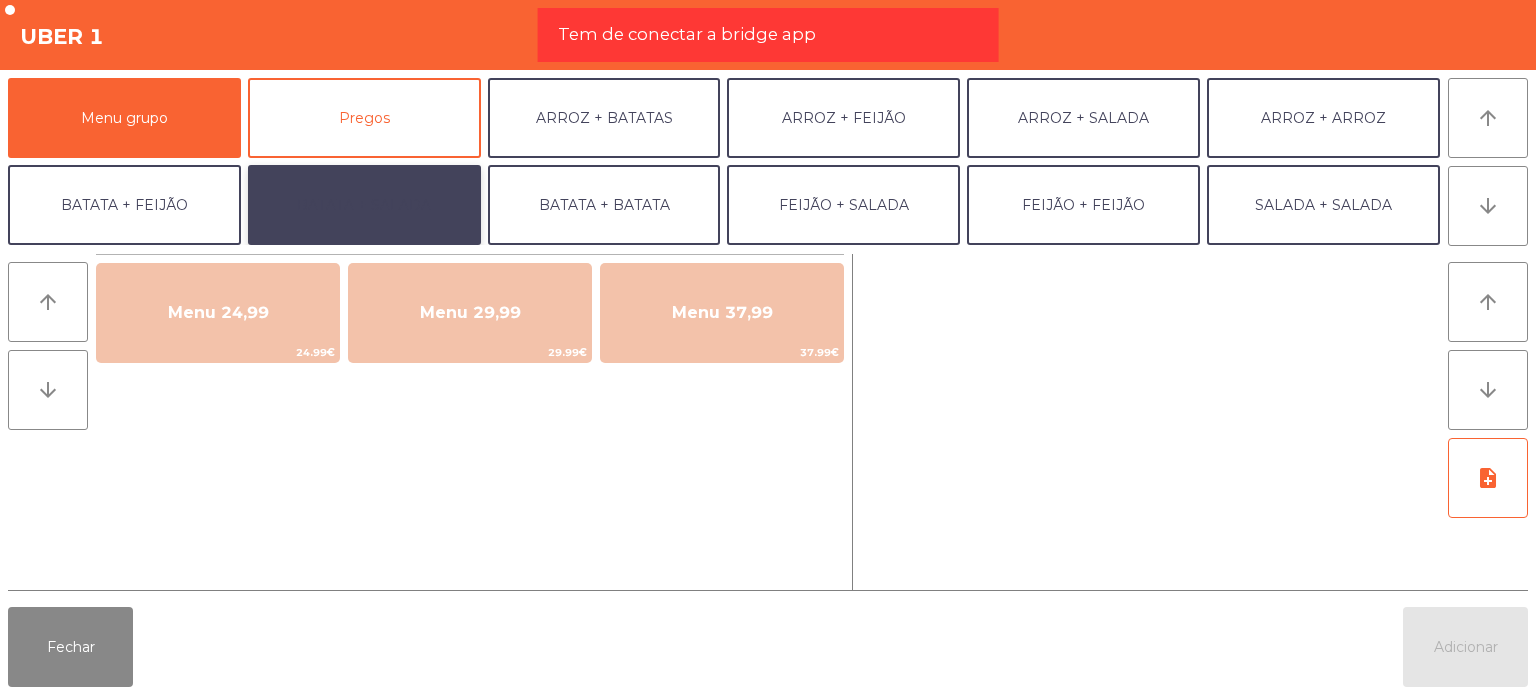 click on "BATATA + SALADA" at bounding box center (364, 205) 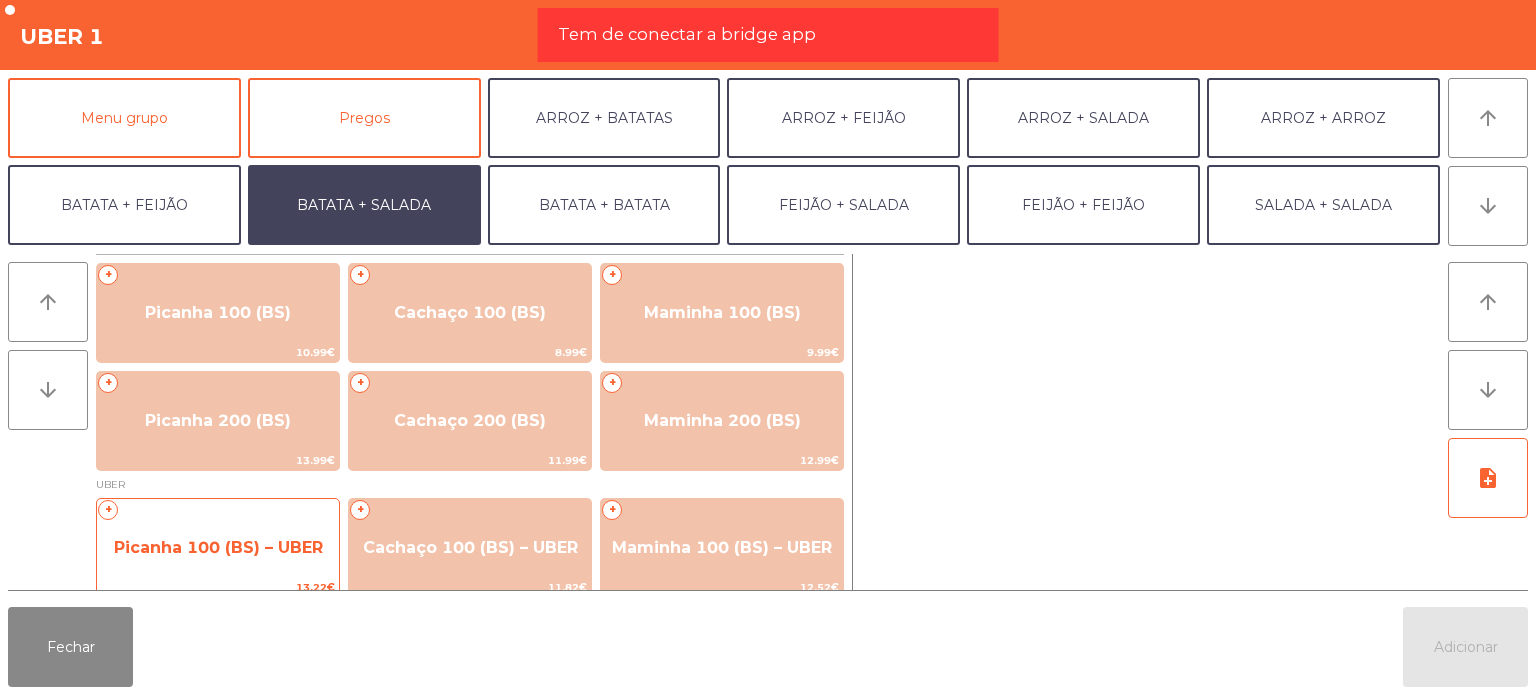 click on "+ Picanha 100 (BS) – UBER 13.22€" at bounding box center (218, 313) 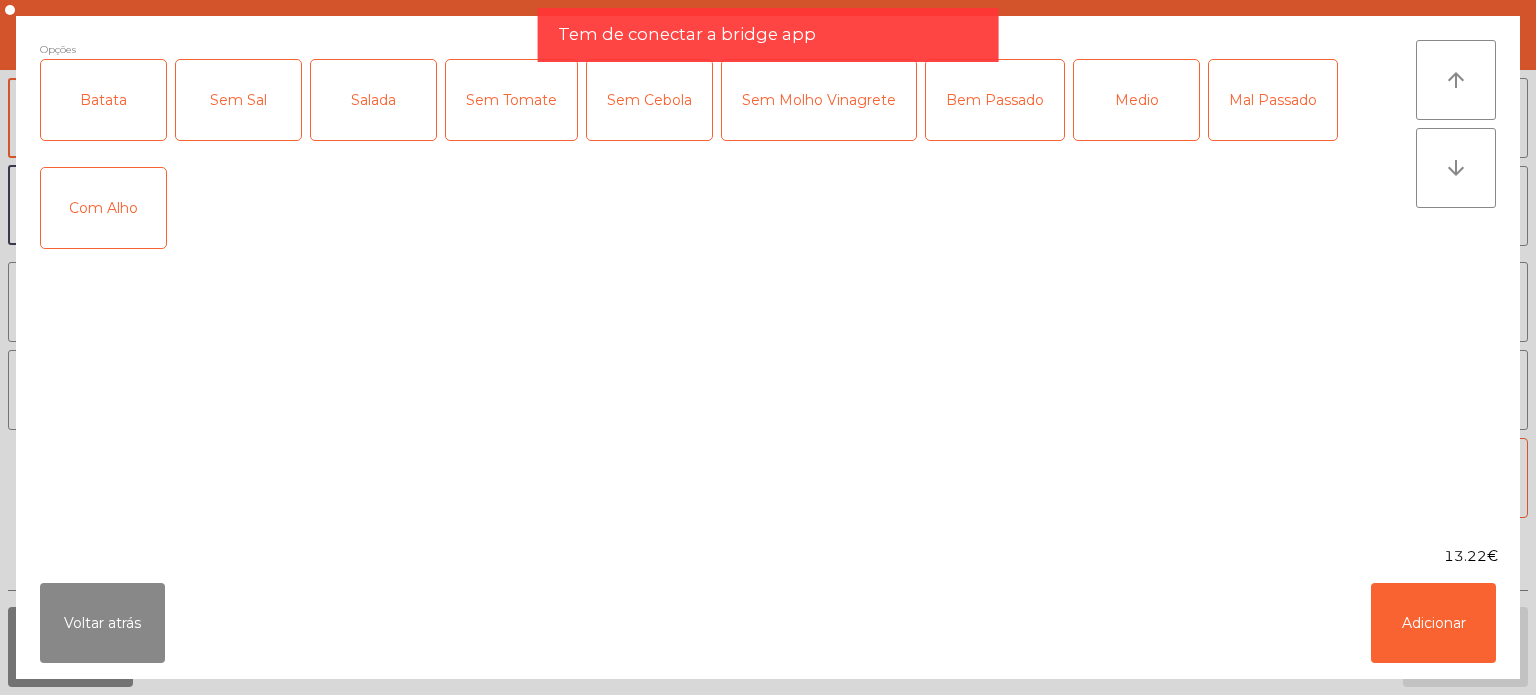drag, startPoint x: 113, startPoint y: 97, endPoint x: 278, endPoint y: 97, distance: 165 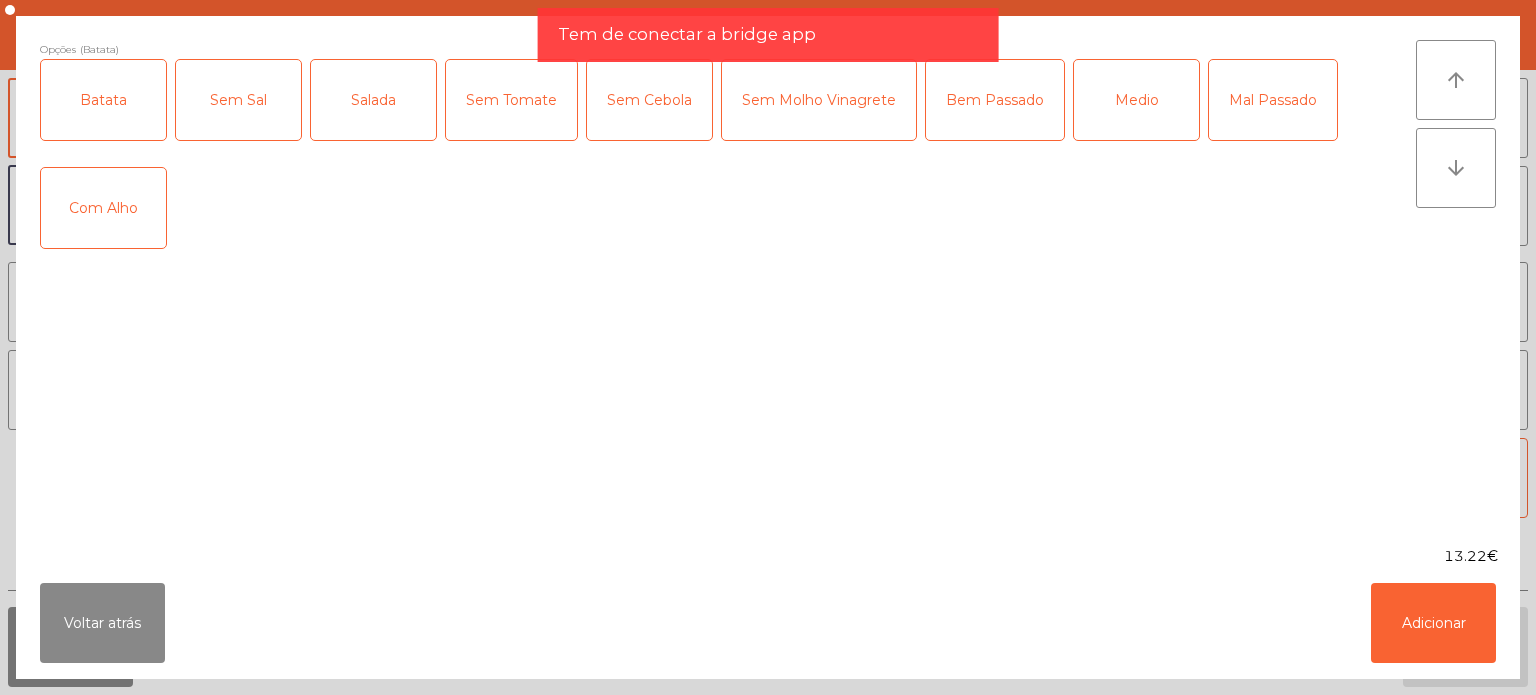click on "Salada" at bounding box center [373, 100] 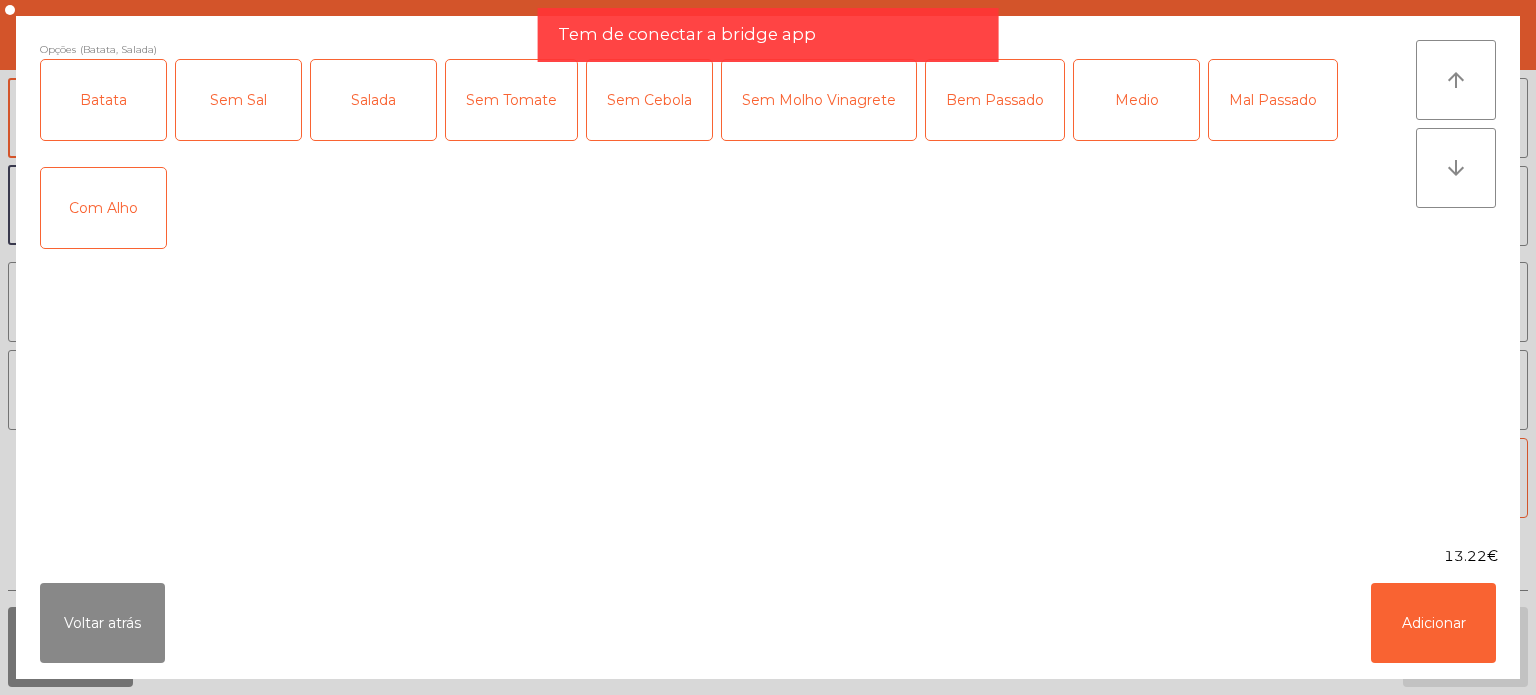 click on "Medio" at bounding box center (1136, 100) 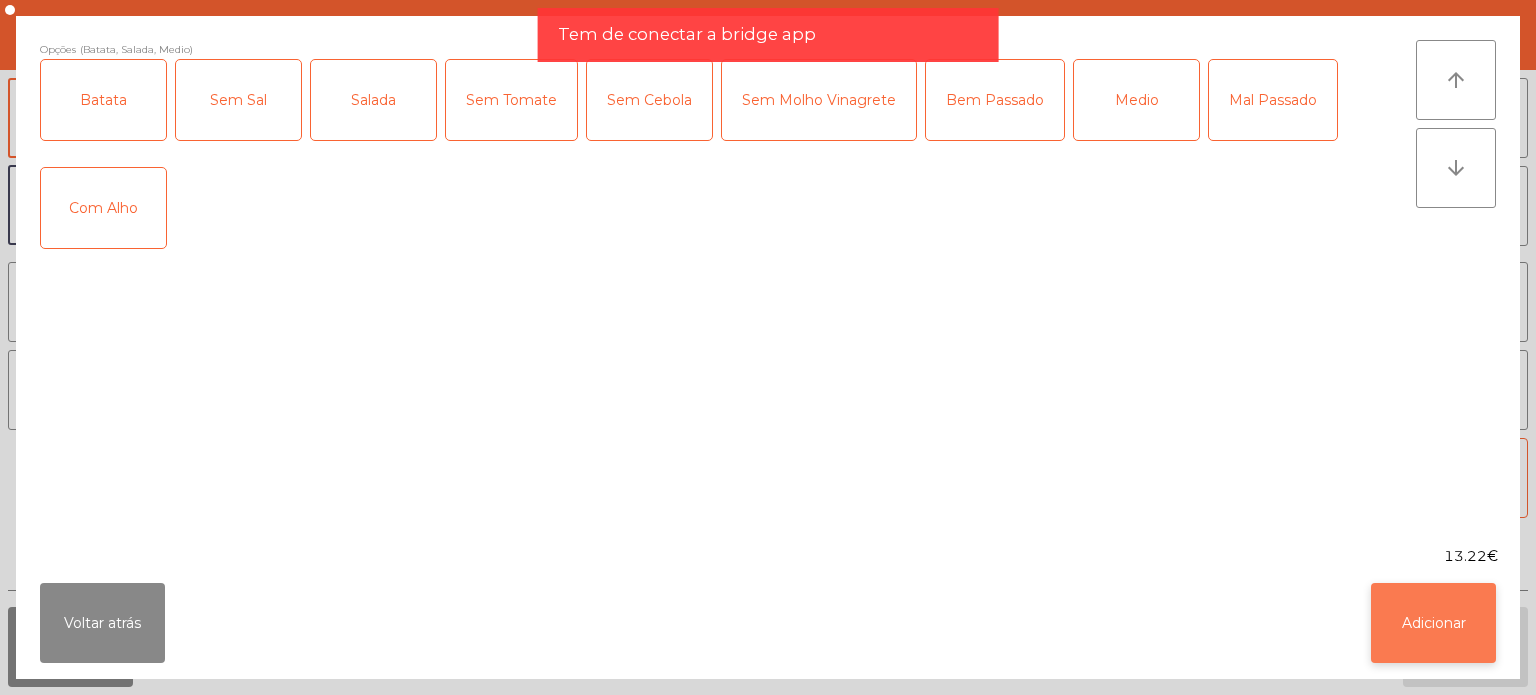 click on "Adicionar" at bounding box center (1433, 623) 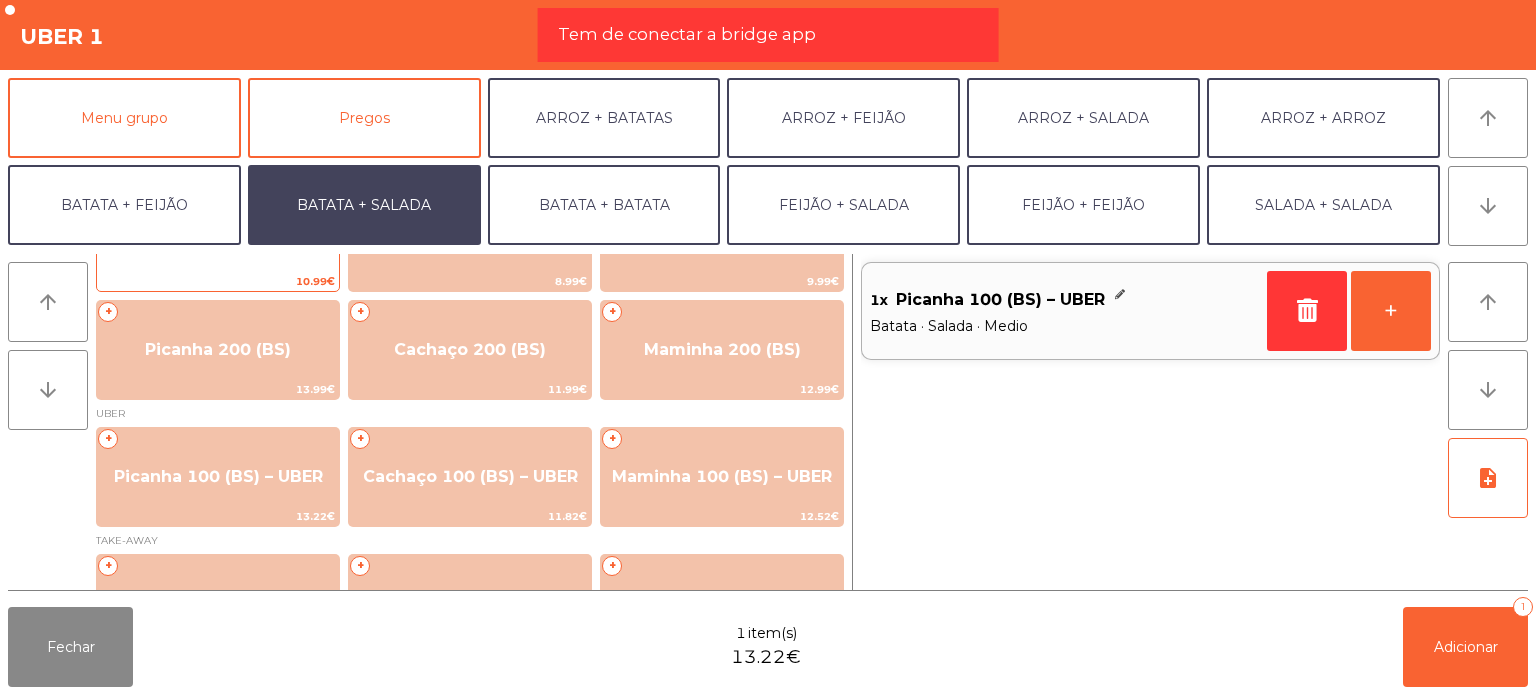 scroll, scrollTop: 100, scrollLeft: 0, axis: vertical 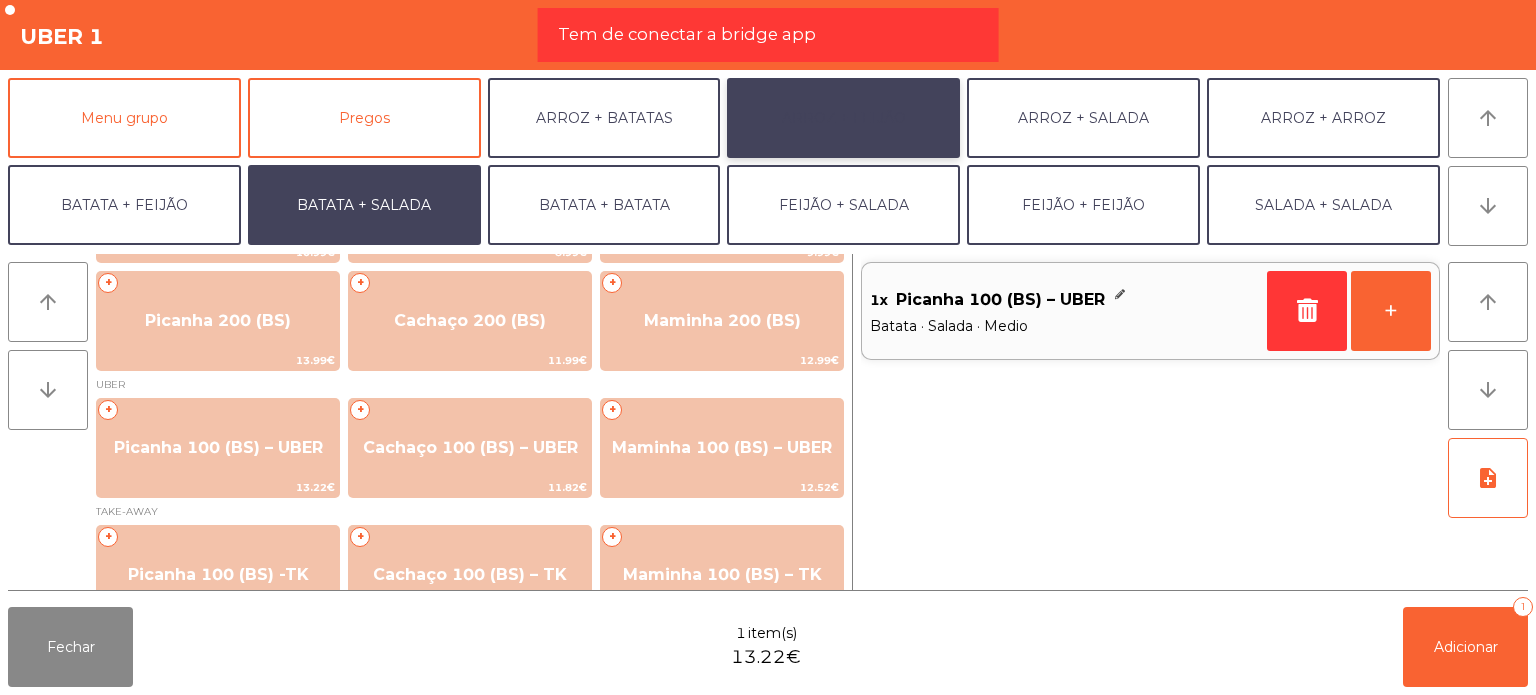click on "ARROZ + FEIJÃO" at bounding box center [843, 118] 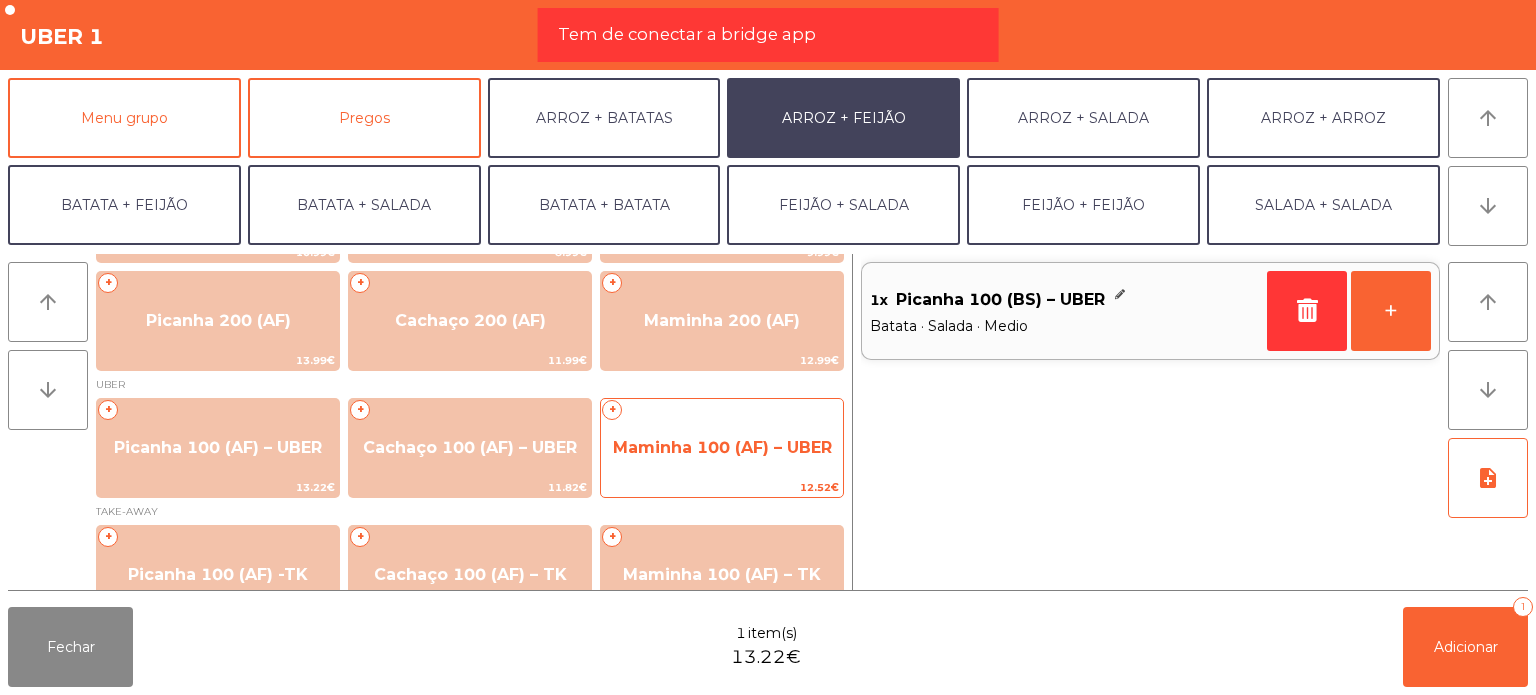 click on "Maminha 100 (AF) – UBER" at bounding box center (218, 212) 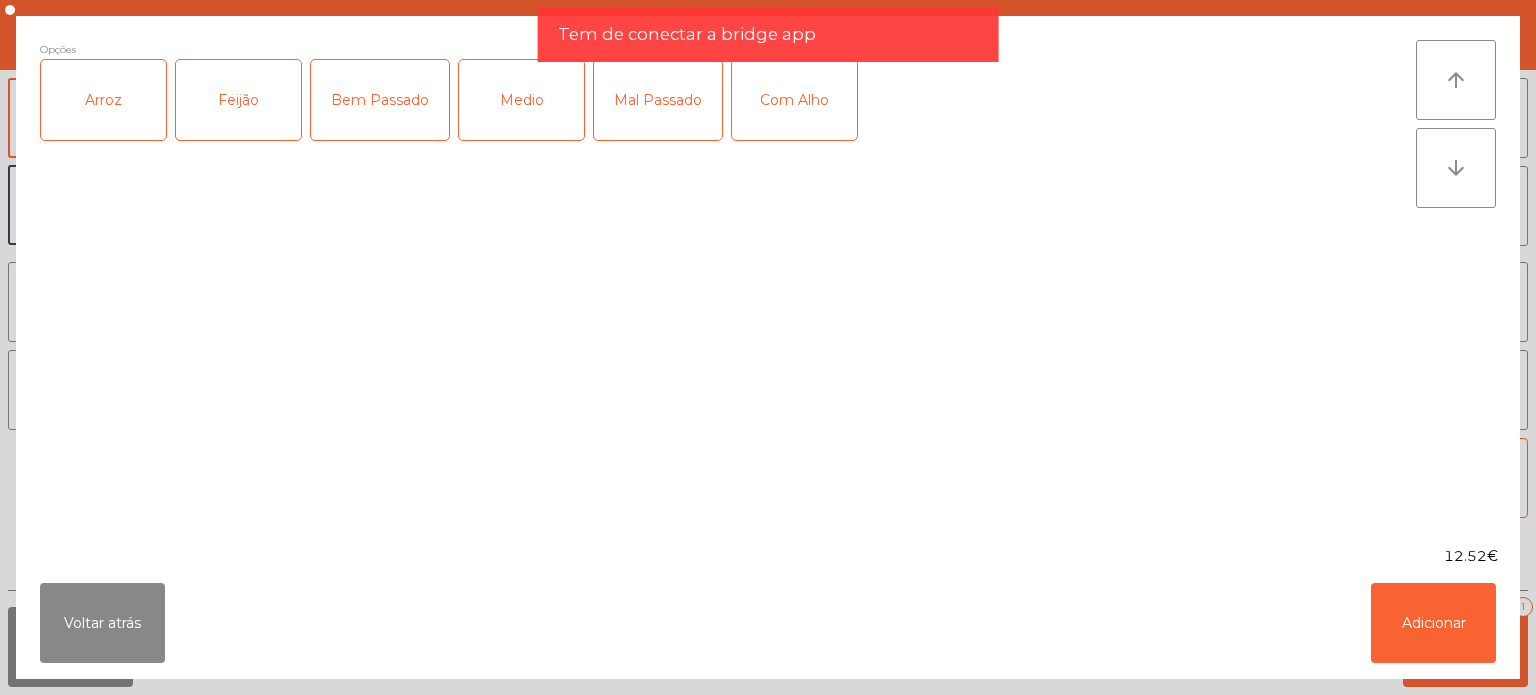 drag, startPoint x: 82, startPoint y: 95, endPoint x: 156, endPoint y: 98, distance: 74.06078 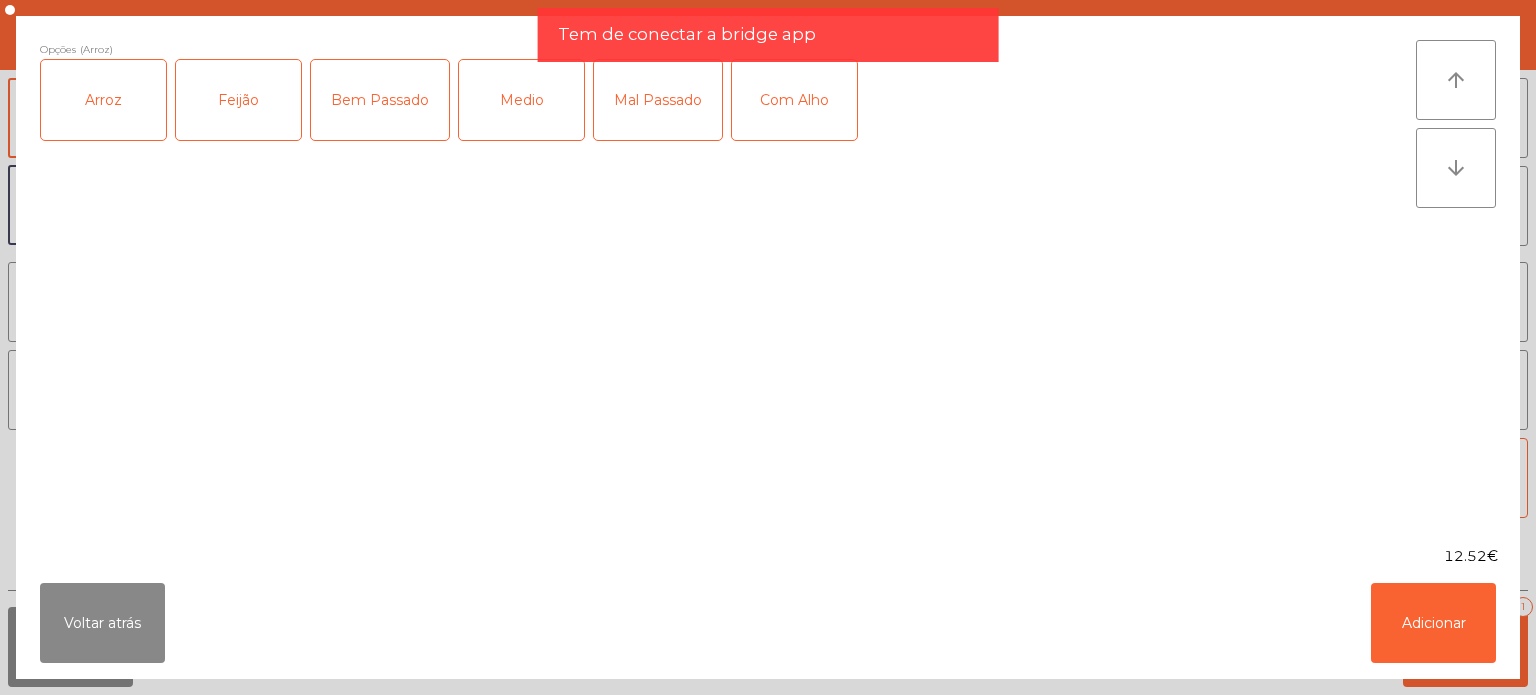 click on "Feijão" at bounding box center (238, 100) 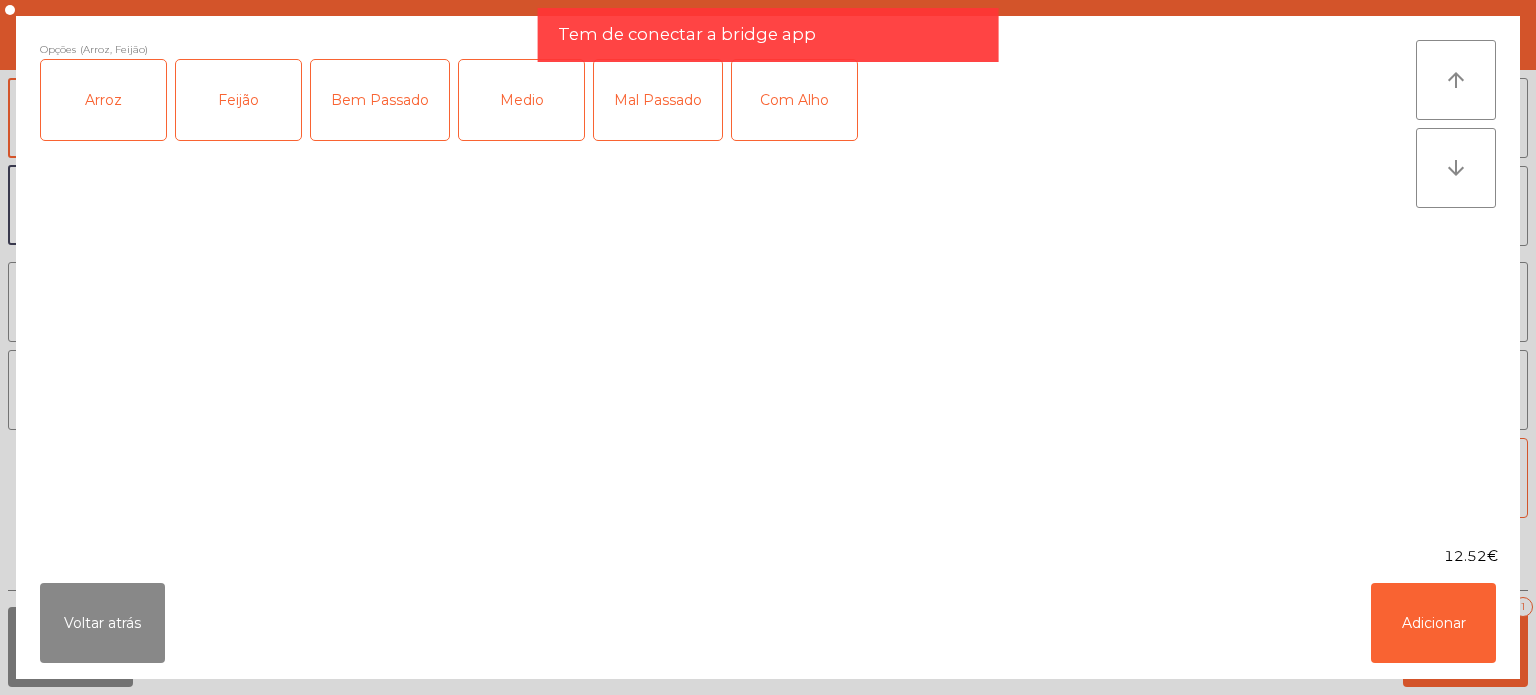 click on "Medio" at bounding box center (521, 100) 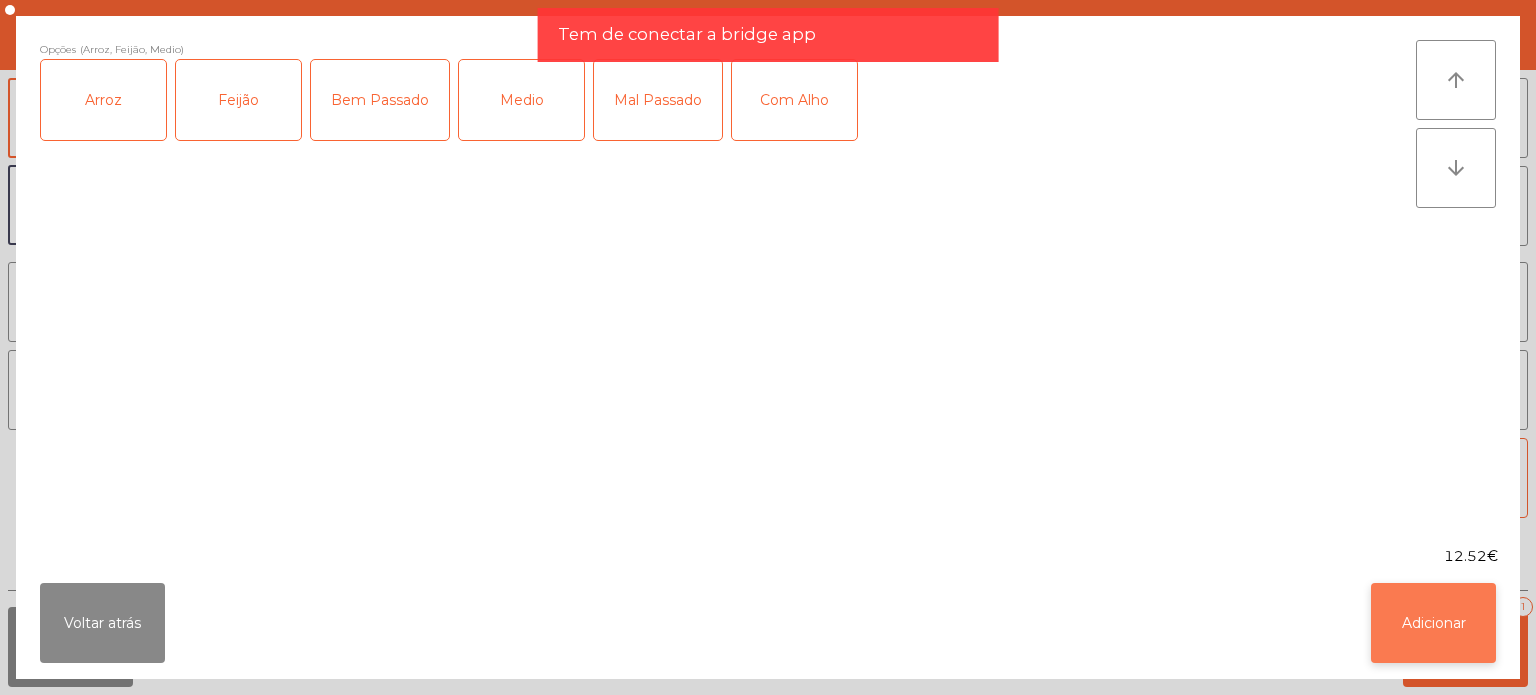 click on "Adicionar" at bounding box center [1433, 623] 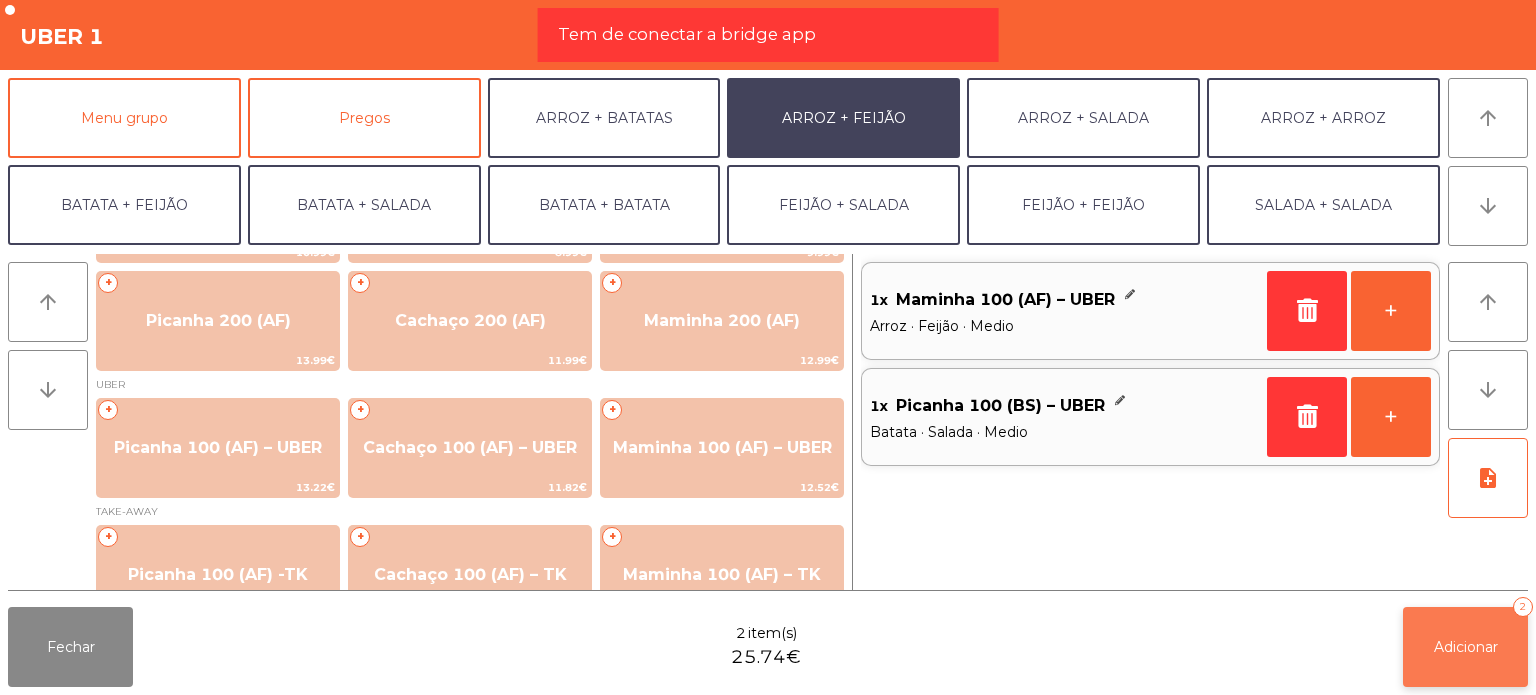 click on "Adicionar   2" at bounding box center [1465, 647] 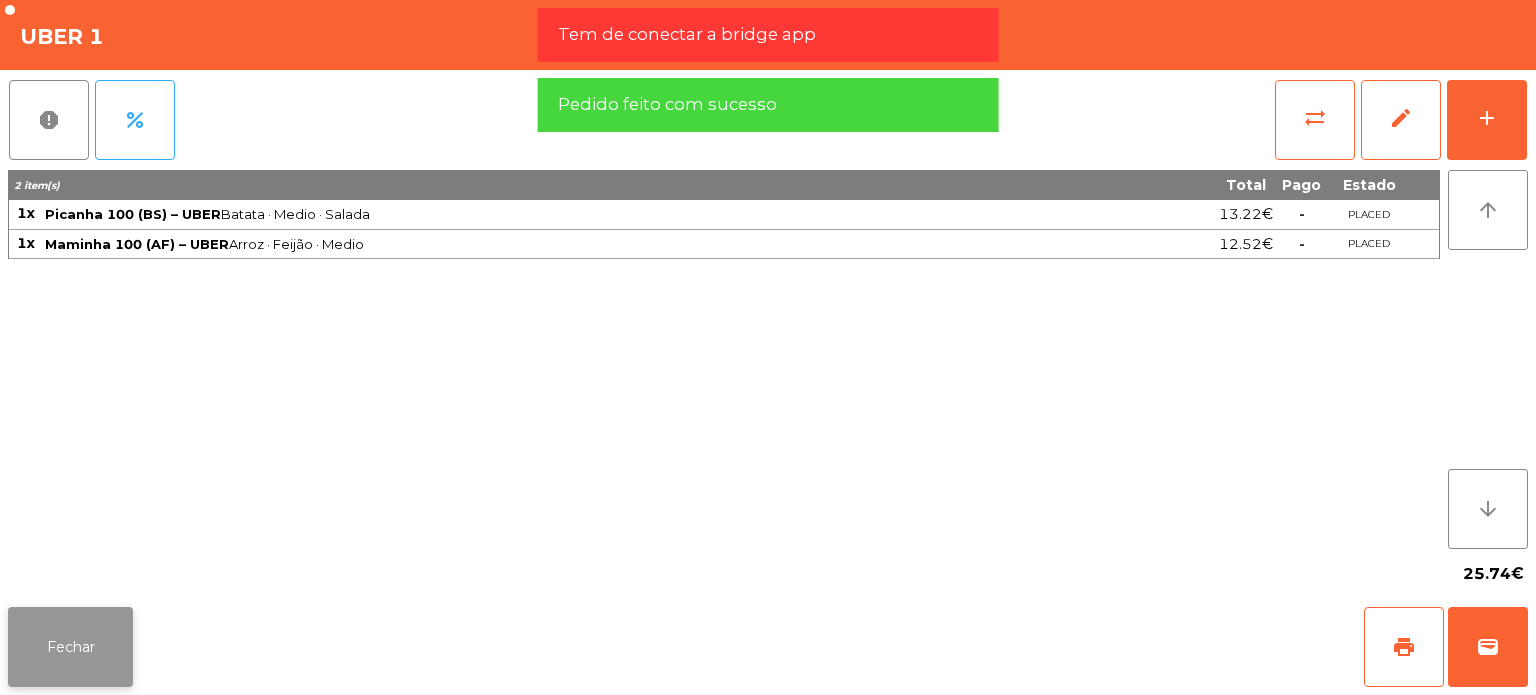 click on "Fechar" at bounding box center [70, 647] 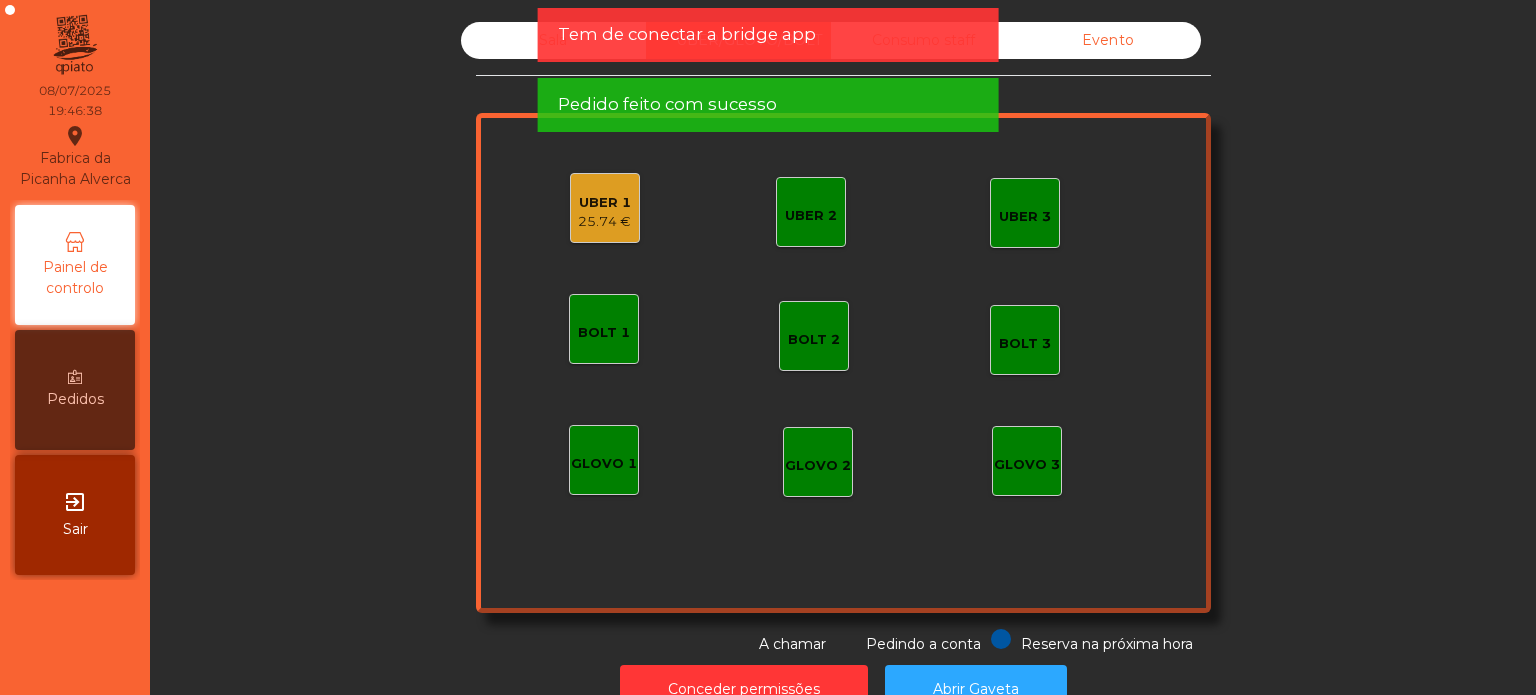 click on "Pedido feito com sucesso" at bounding box center [768, 105] 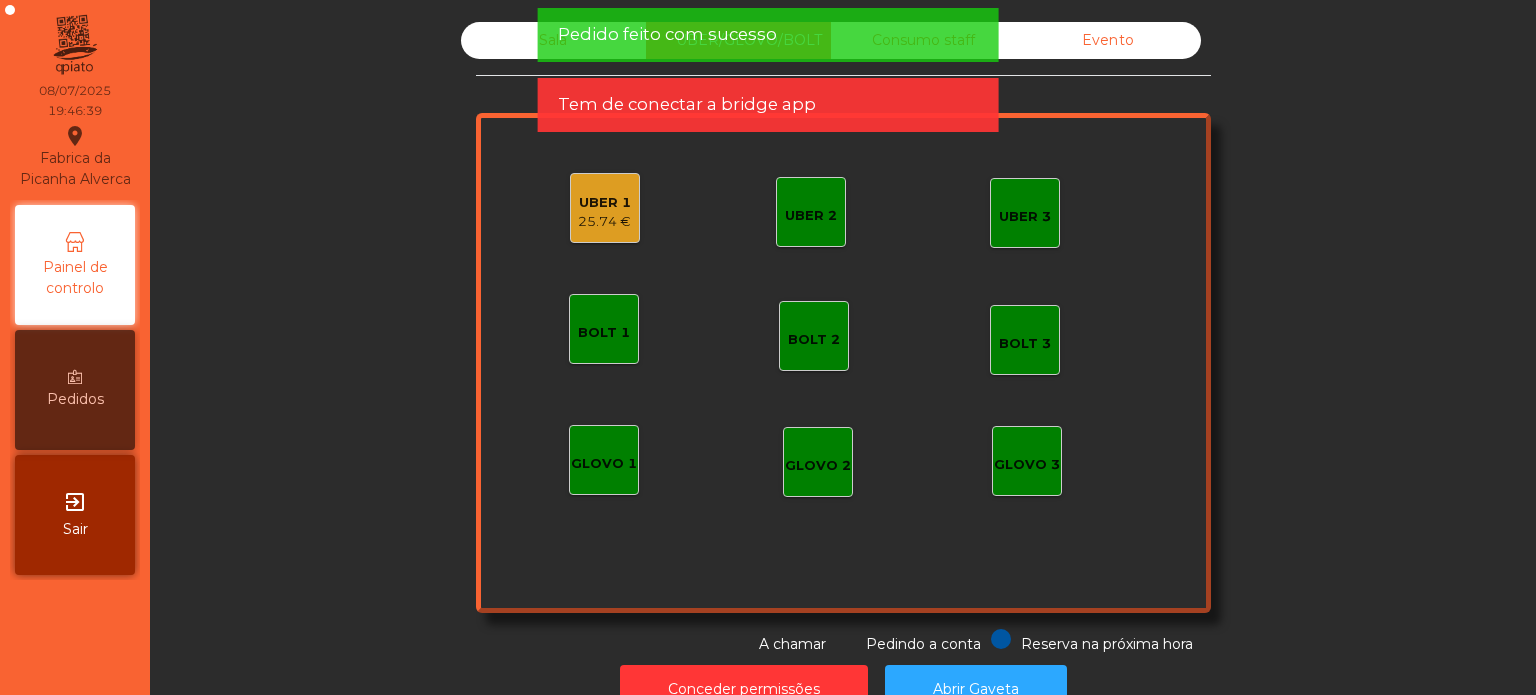 click on "Pedido feito com sucesso" at bounding box center (667, 34) 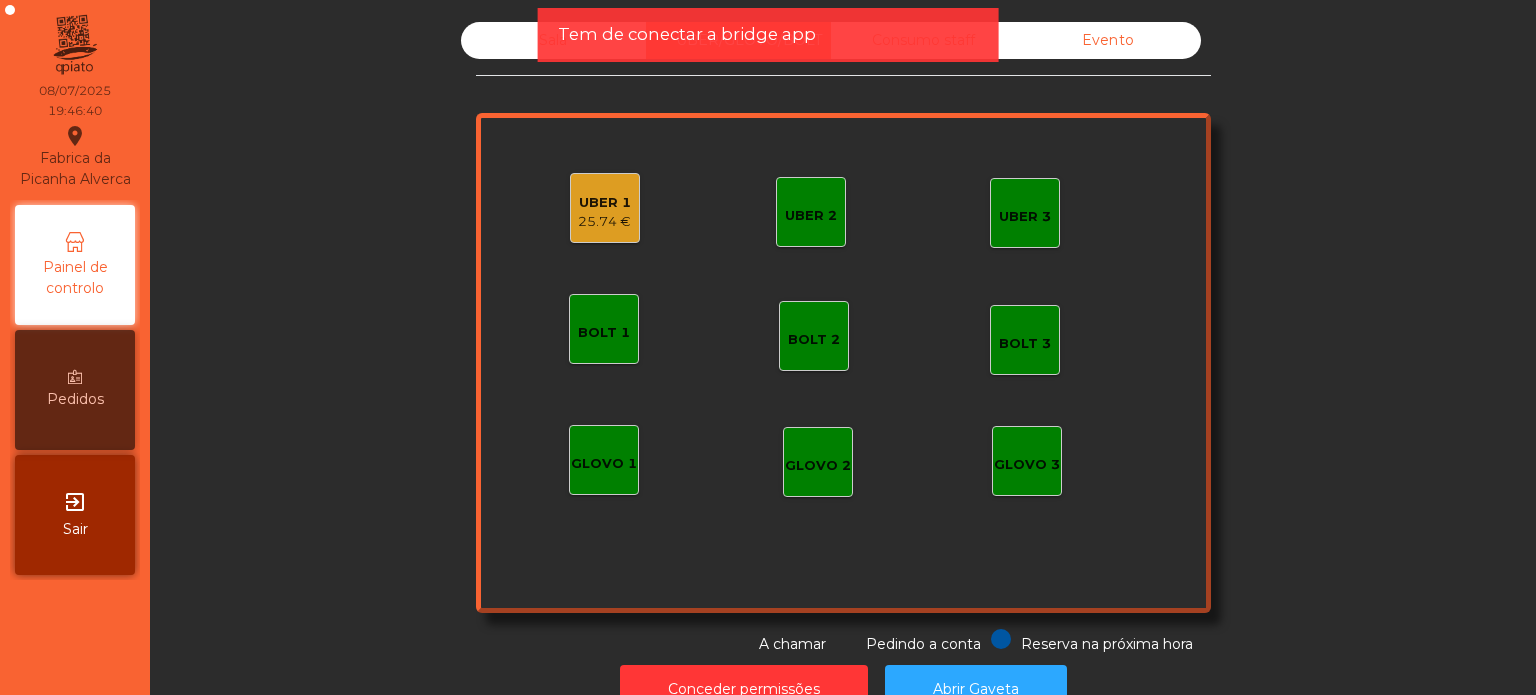 click on "Tem de conectar a bridge app" at bounding box center [687, 34] 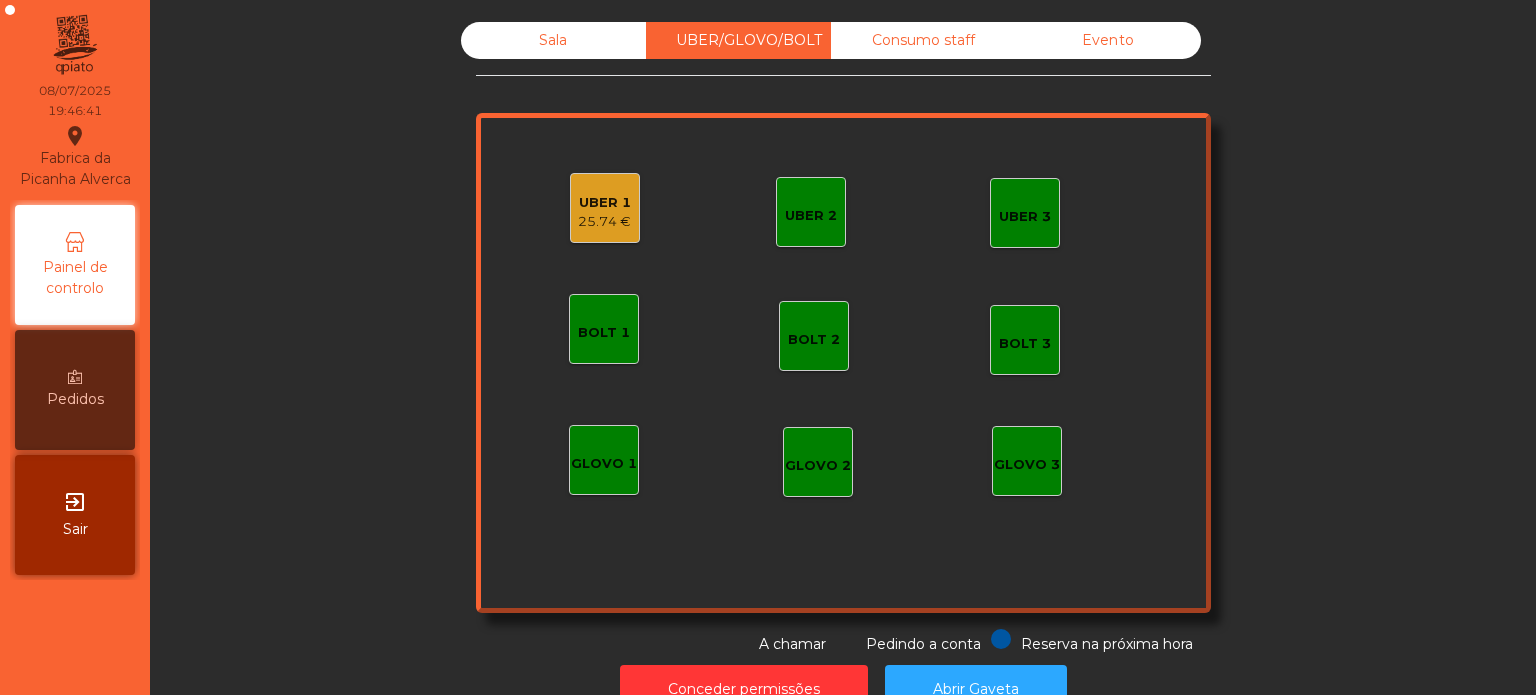 click on "UBER 1" at bounding box center (604, 203) 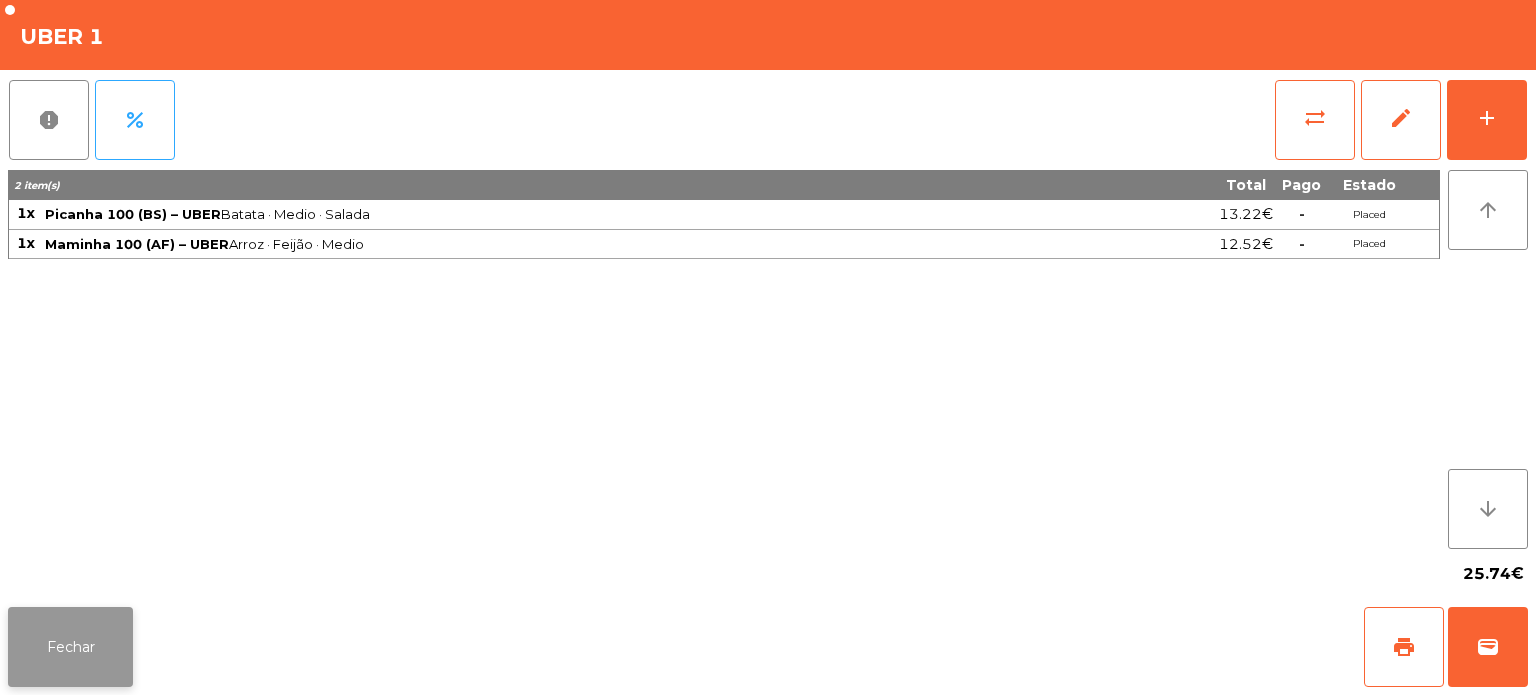 click on "Fechar" at bounding box center (70, 647) 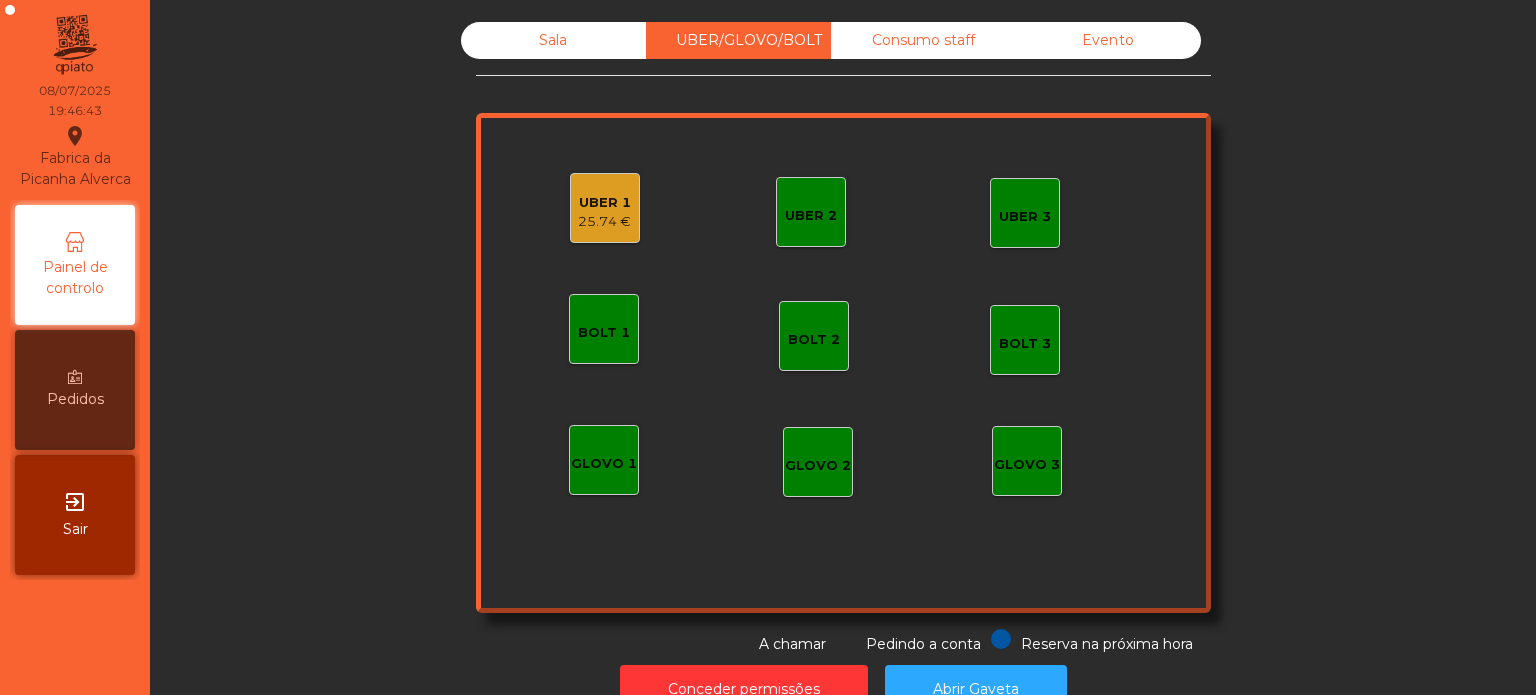 click on "Sala" at bounding box center [553, 40] 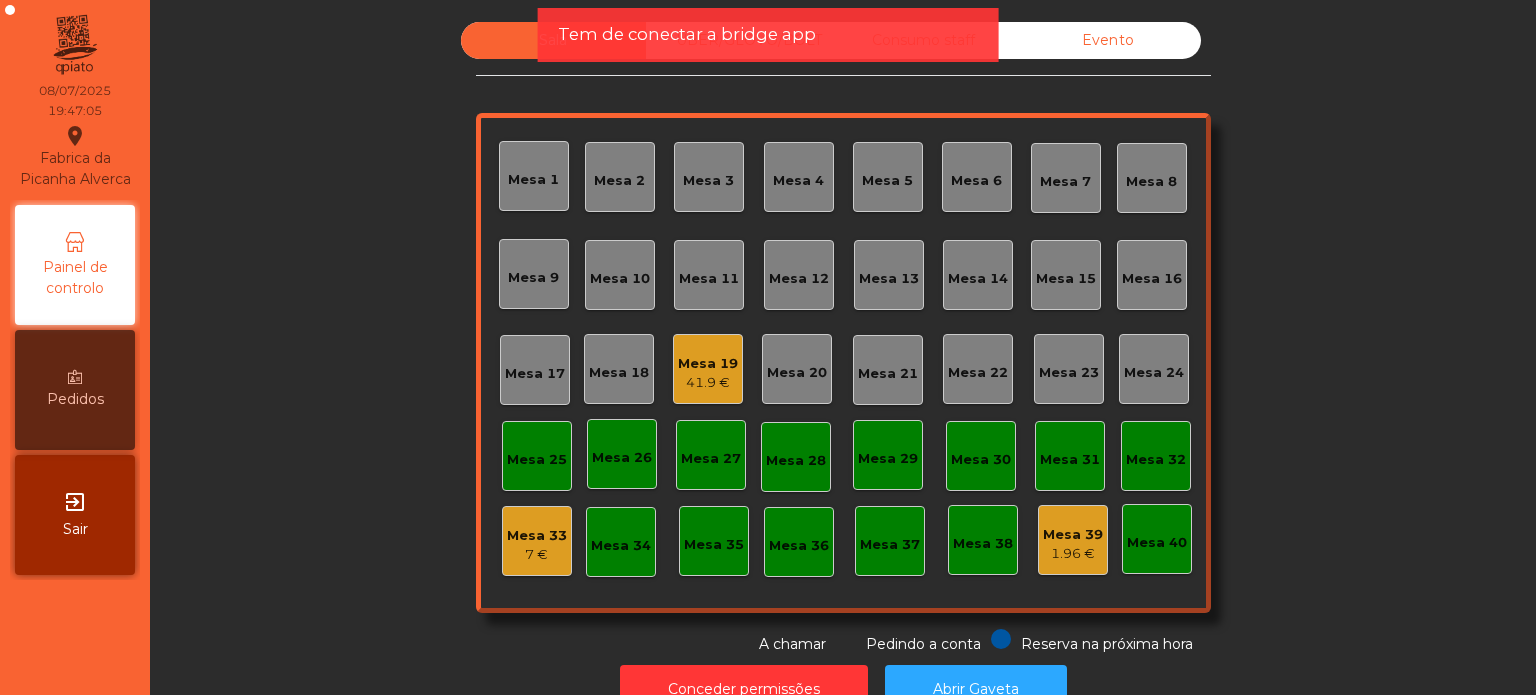 click on "Tem de conectar a bridge app" at bounding box center [768, 35] 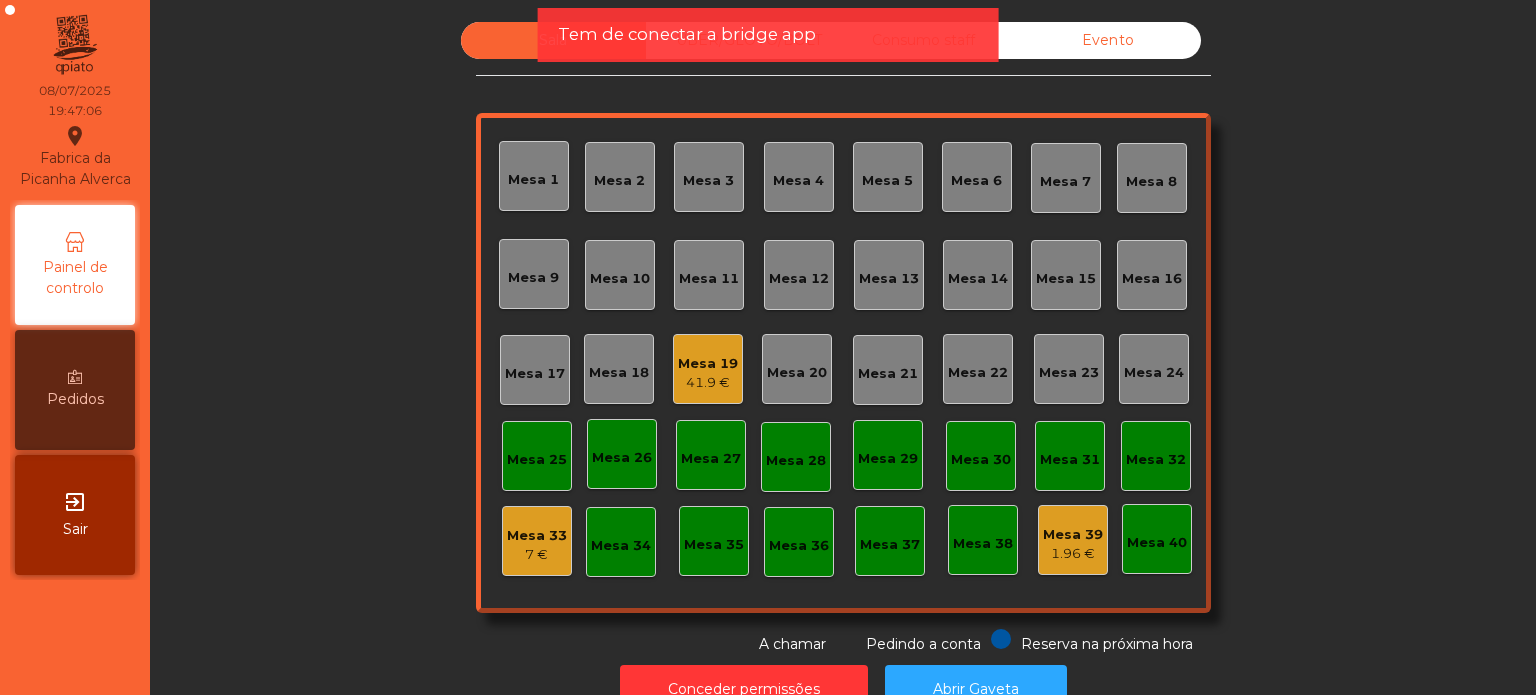 click on "Tem de conectar a bridge app" at bounding box center (687, 34) 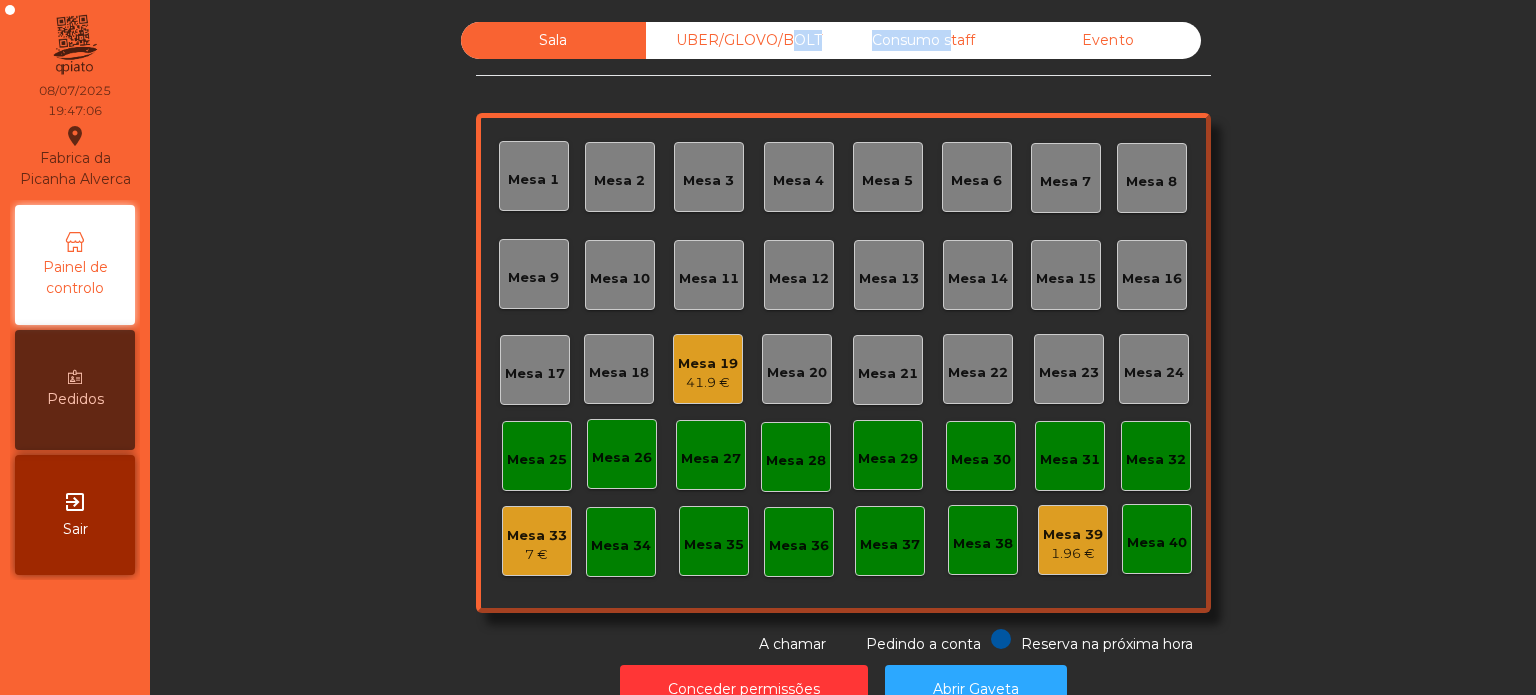 click on "UBER/GLOVO/BOLT" at bounding box center (738, 40) 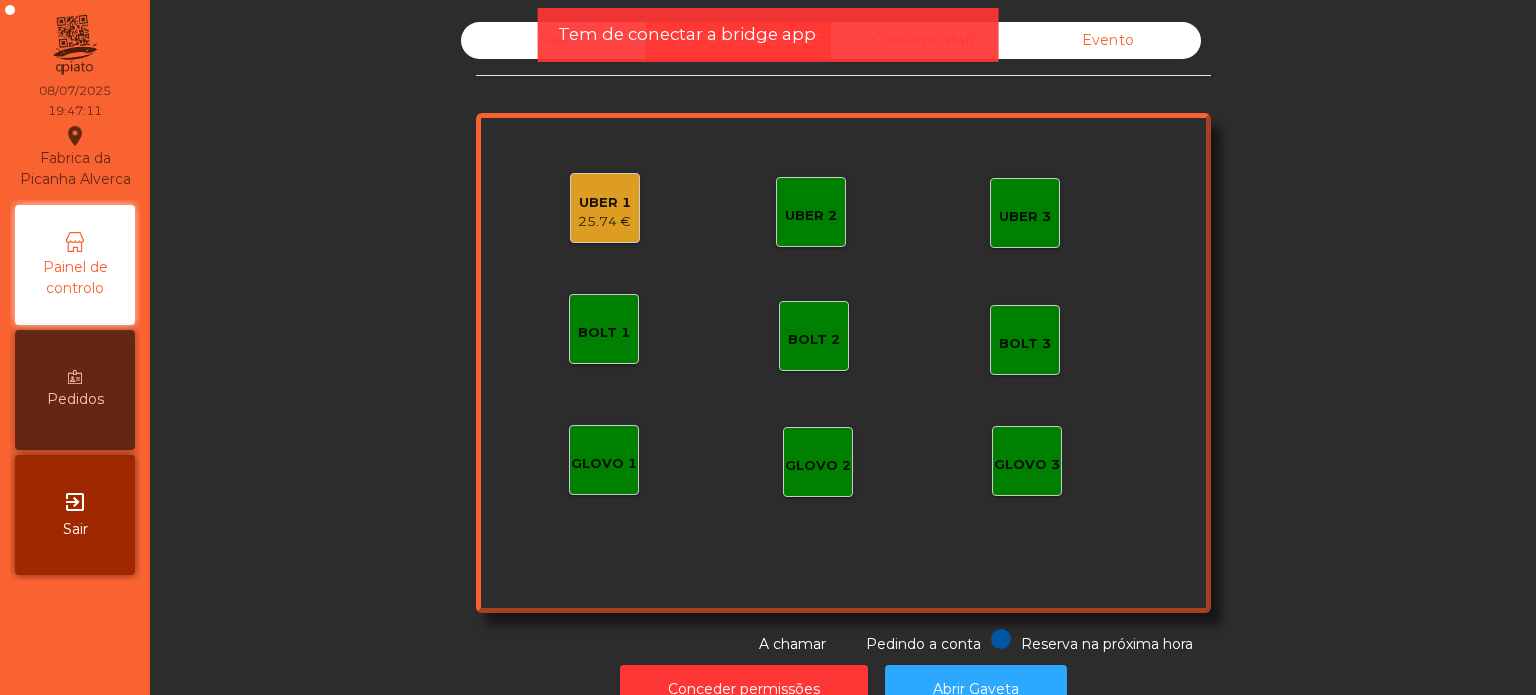 click on "UBER 1 25.74 €" at bounding box center [605, 208] 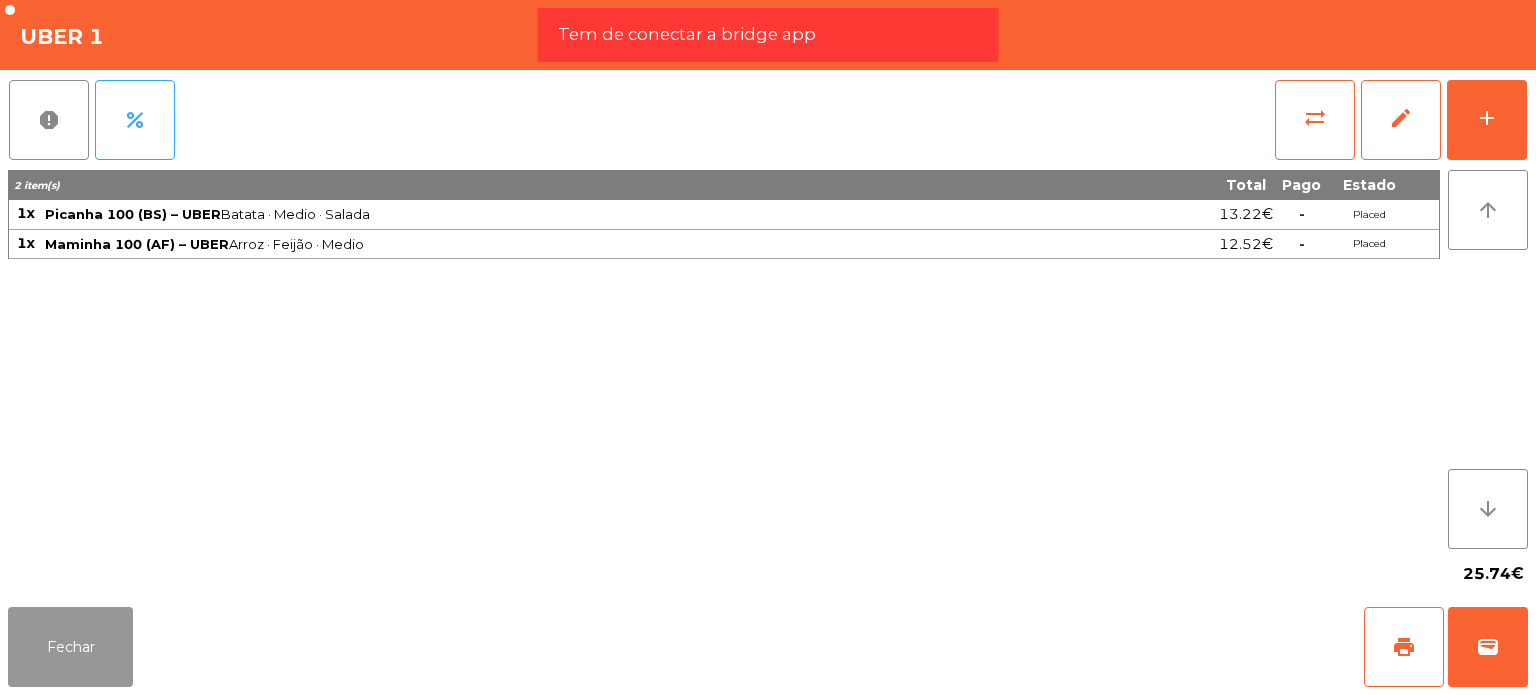 click on "Fechar" at bounding box center [70, 647] 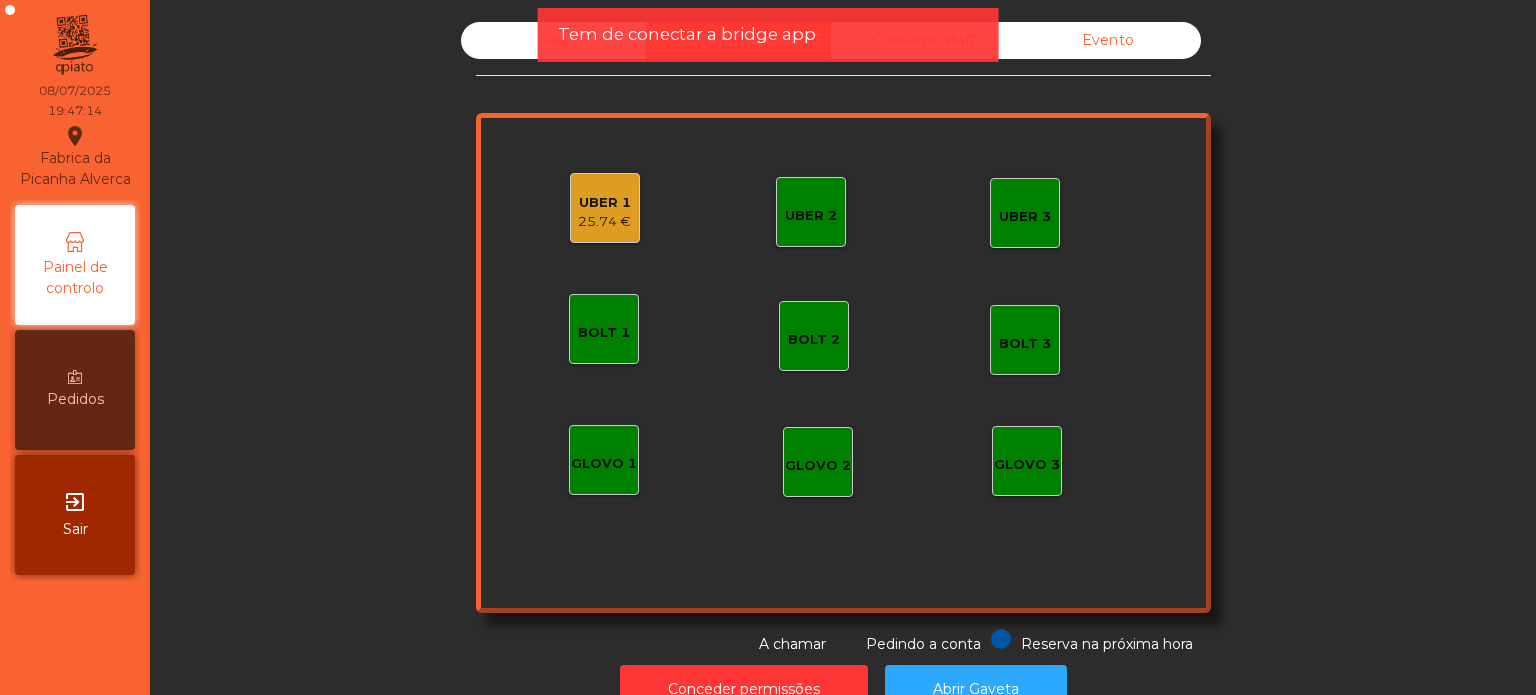 click on "Tem de conectar a bridge app" at bounding box center [768, 35] 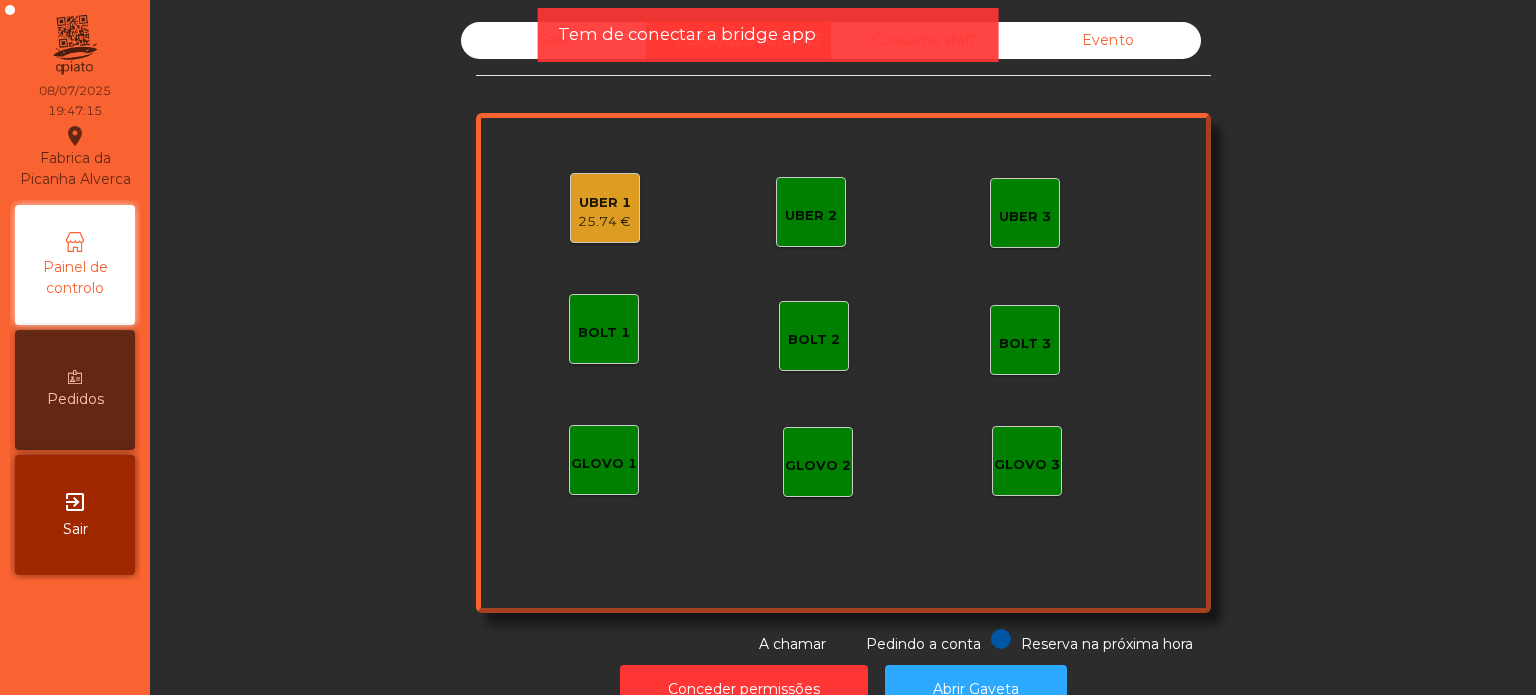 click on "Tem de conectar a bridge app" at bounding box center (687, 34) 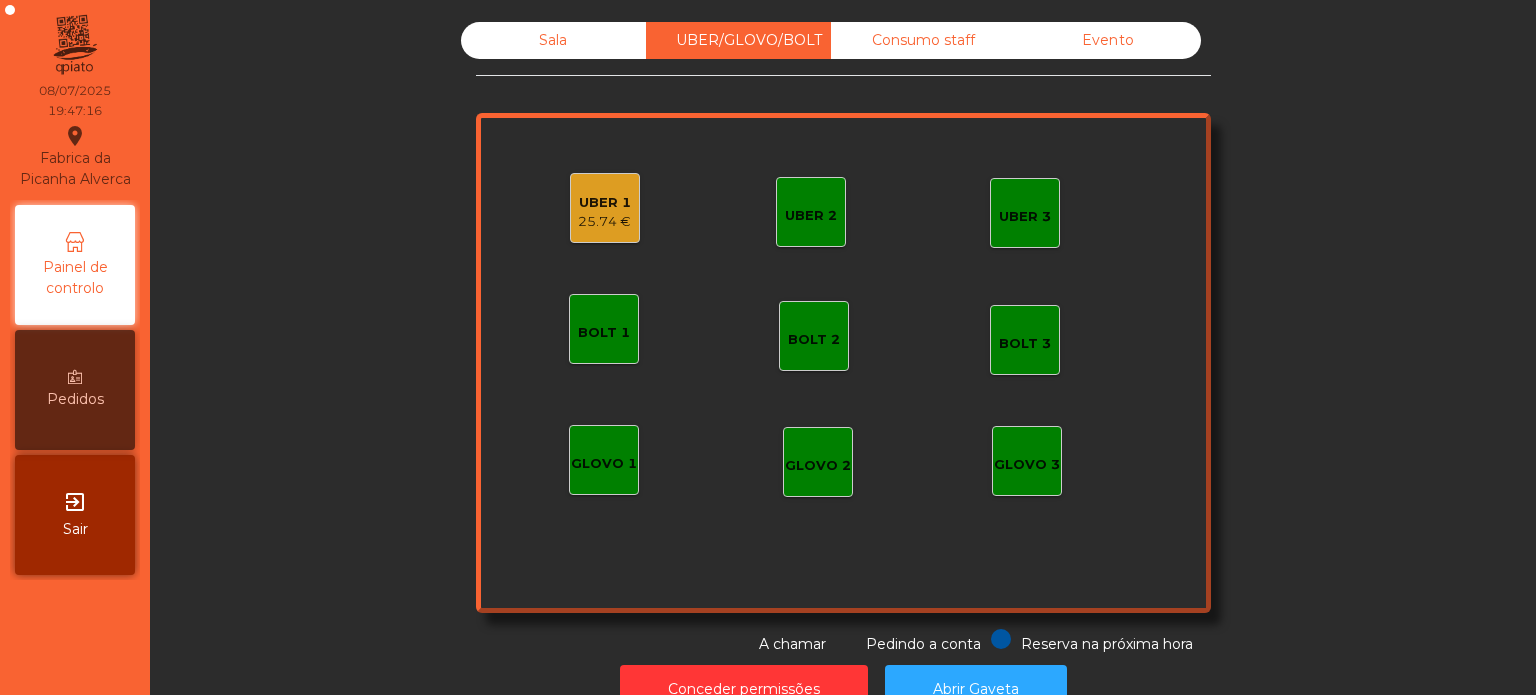 click on "Sala" at bounding box center (553, 40) 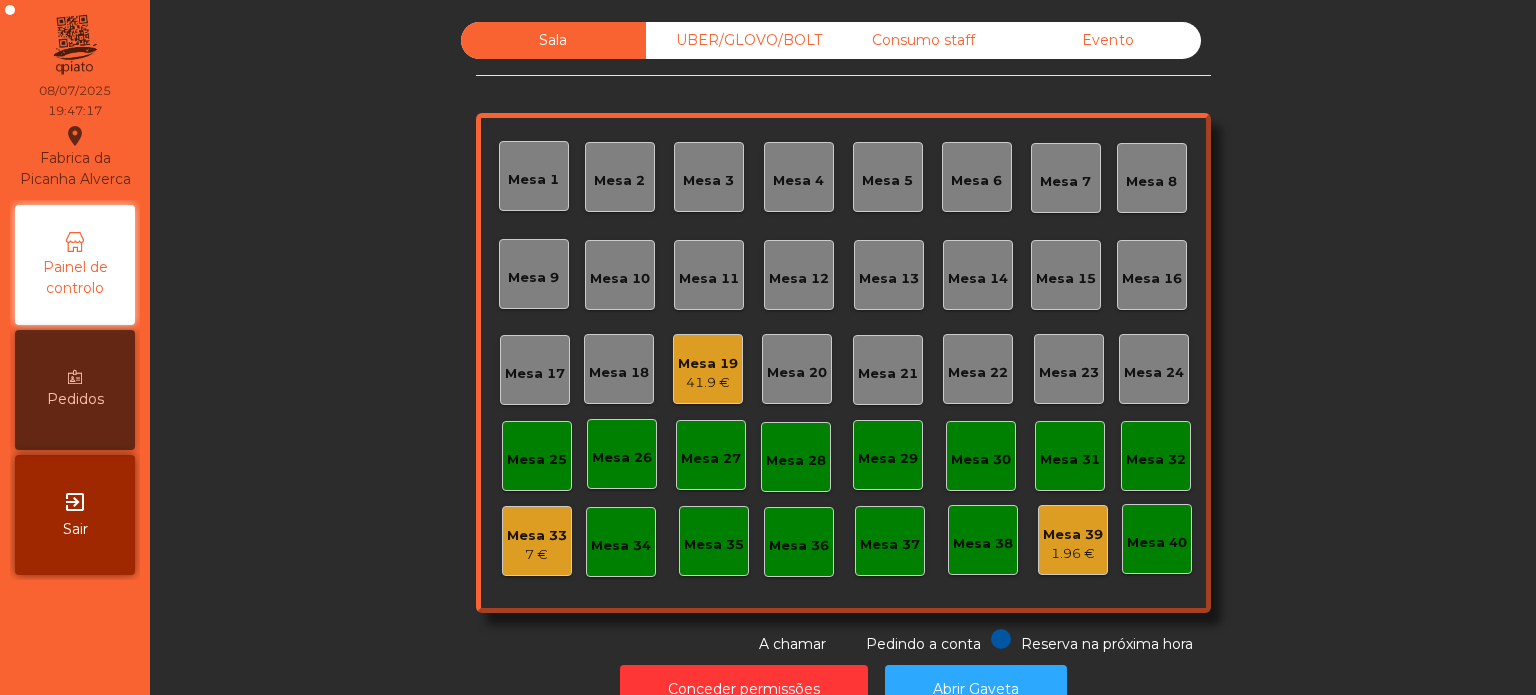 click on "Mesa 25" at bounding box center (537, 456) 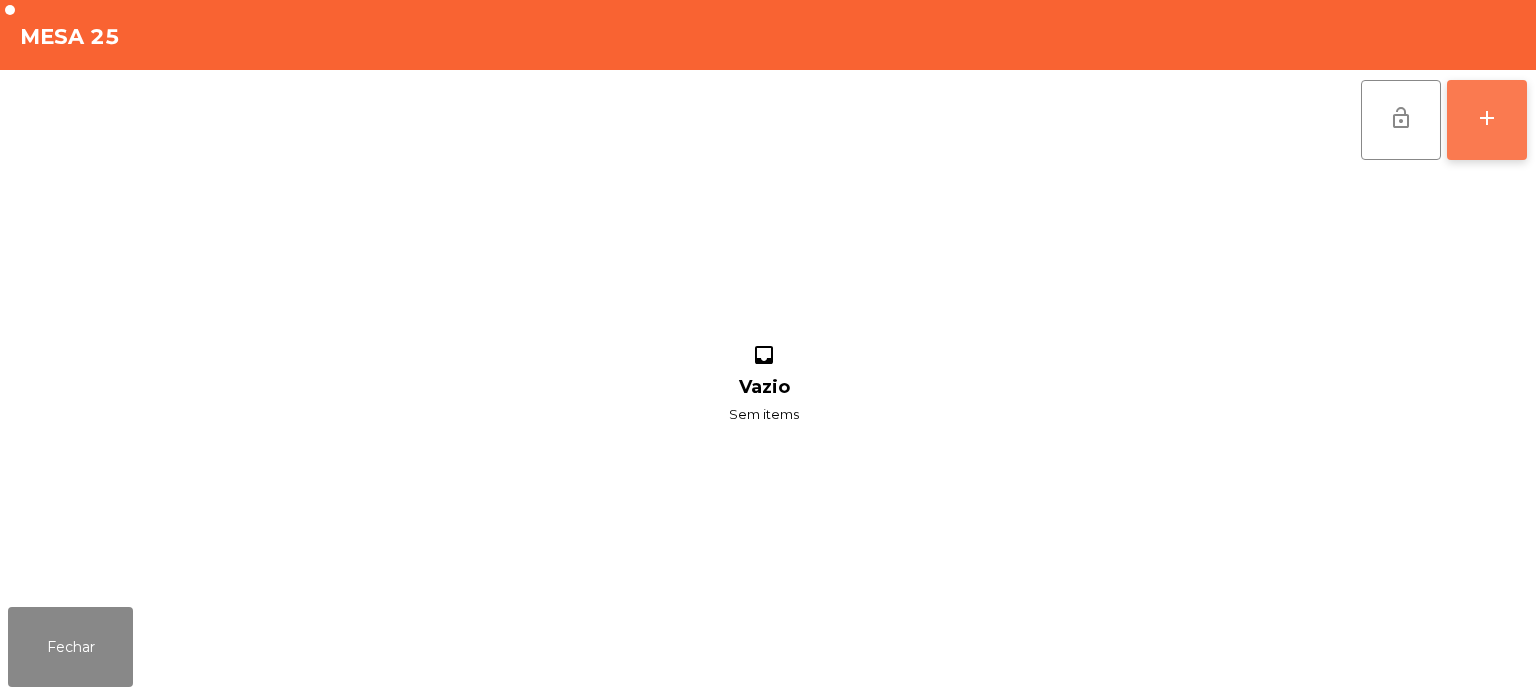 click on "add" at bounding box center [1487, 118] 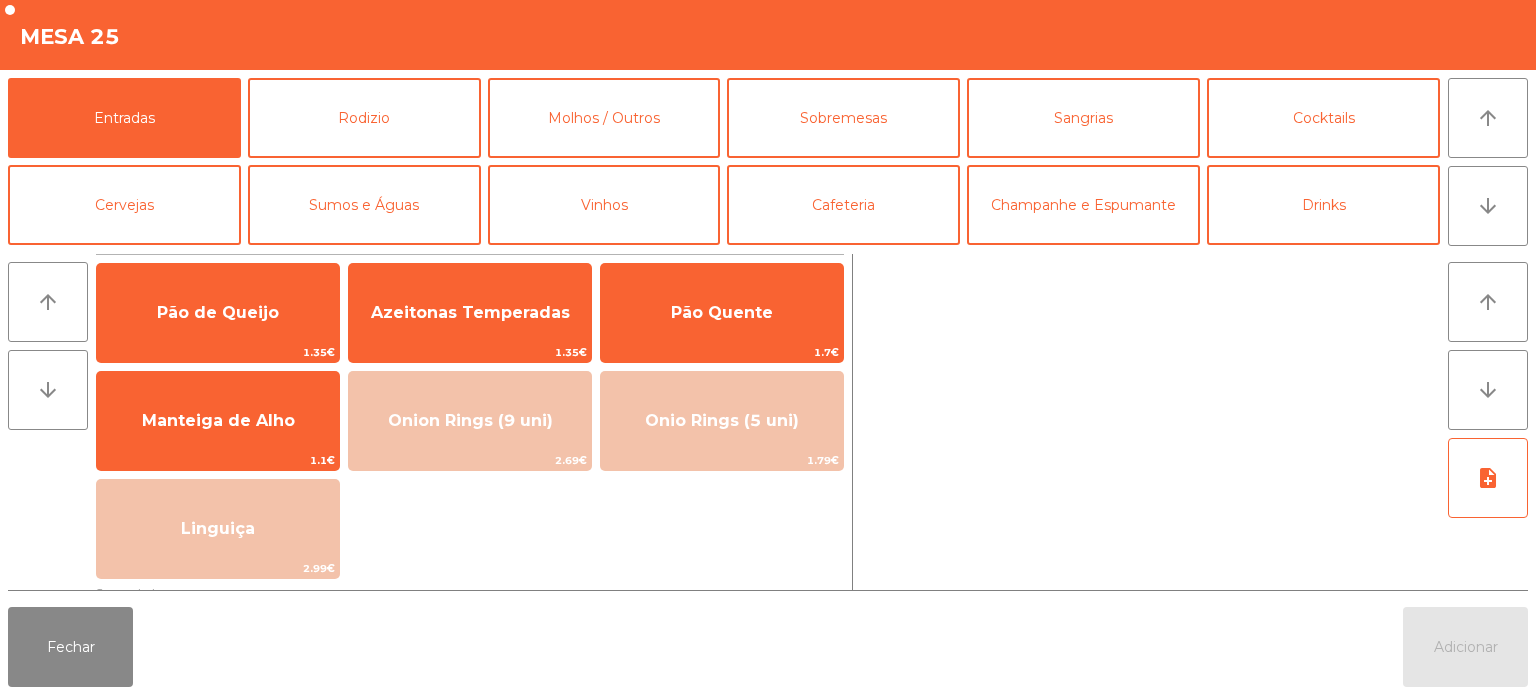 scroll, scrollTop: 123, scrollLeft: 0, axis: vertical 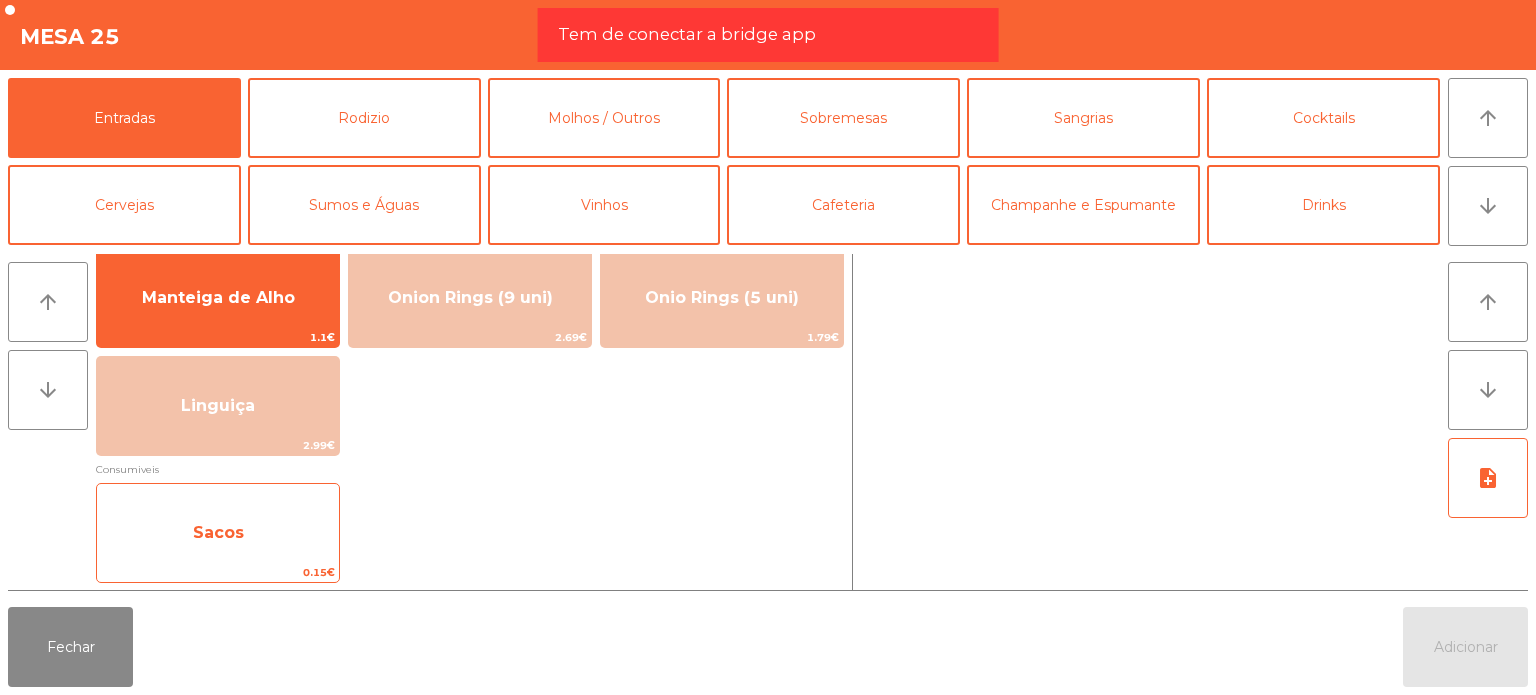 click on "Sacos 0.15€" at bounding box center [470, 298] 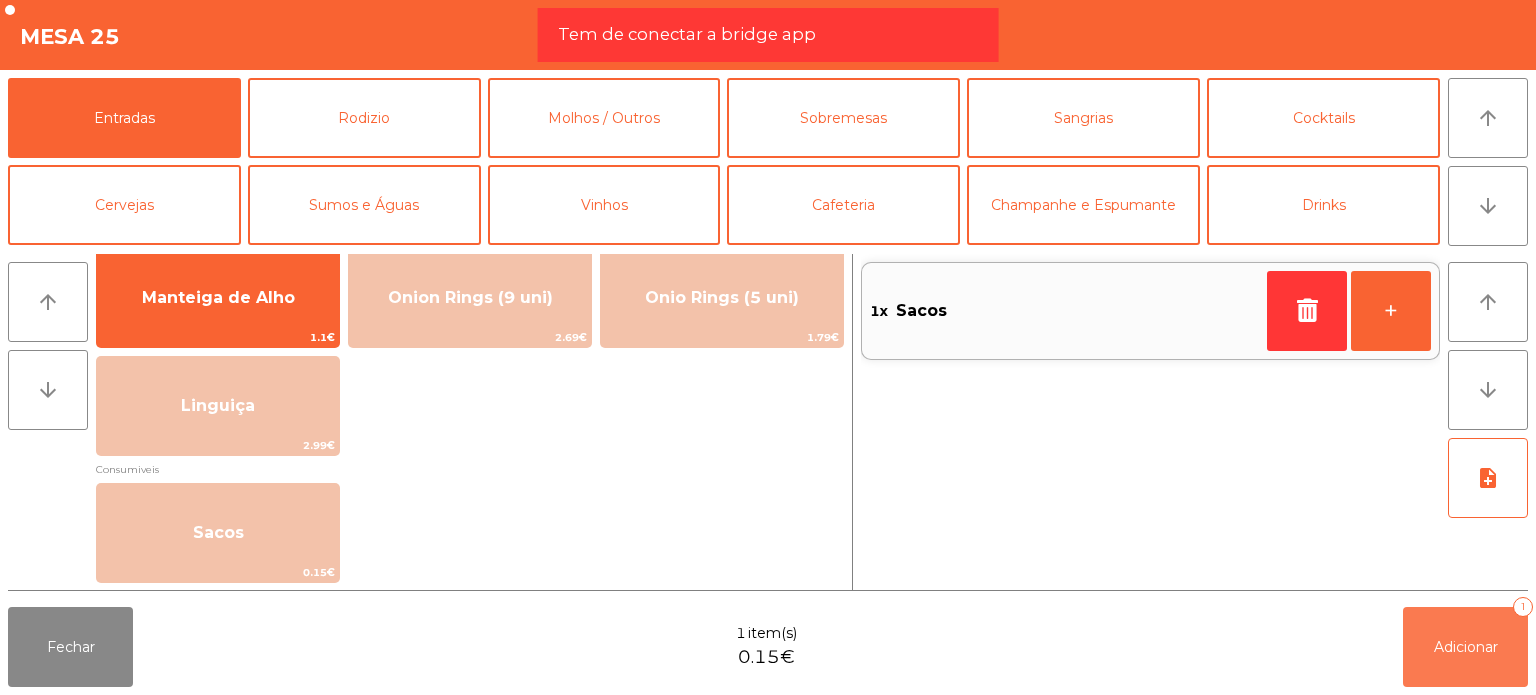 click on "Adicionar   1" at bounding box center (1465, 647) 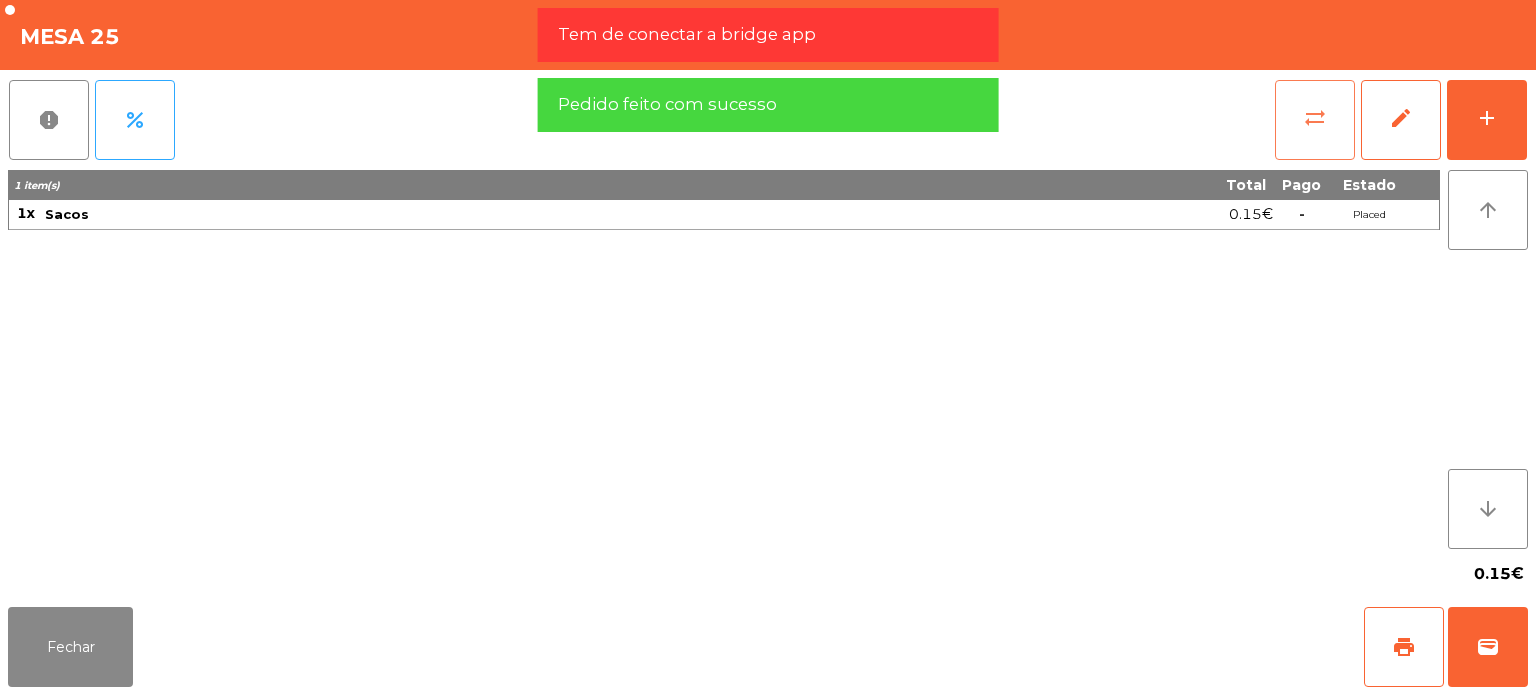 click on "sync_alt" at bounding box center (1315, 120) 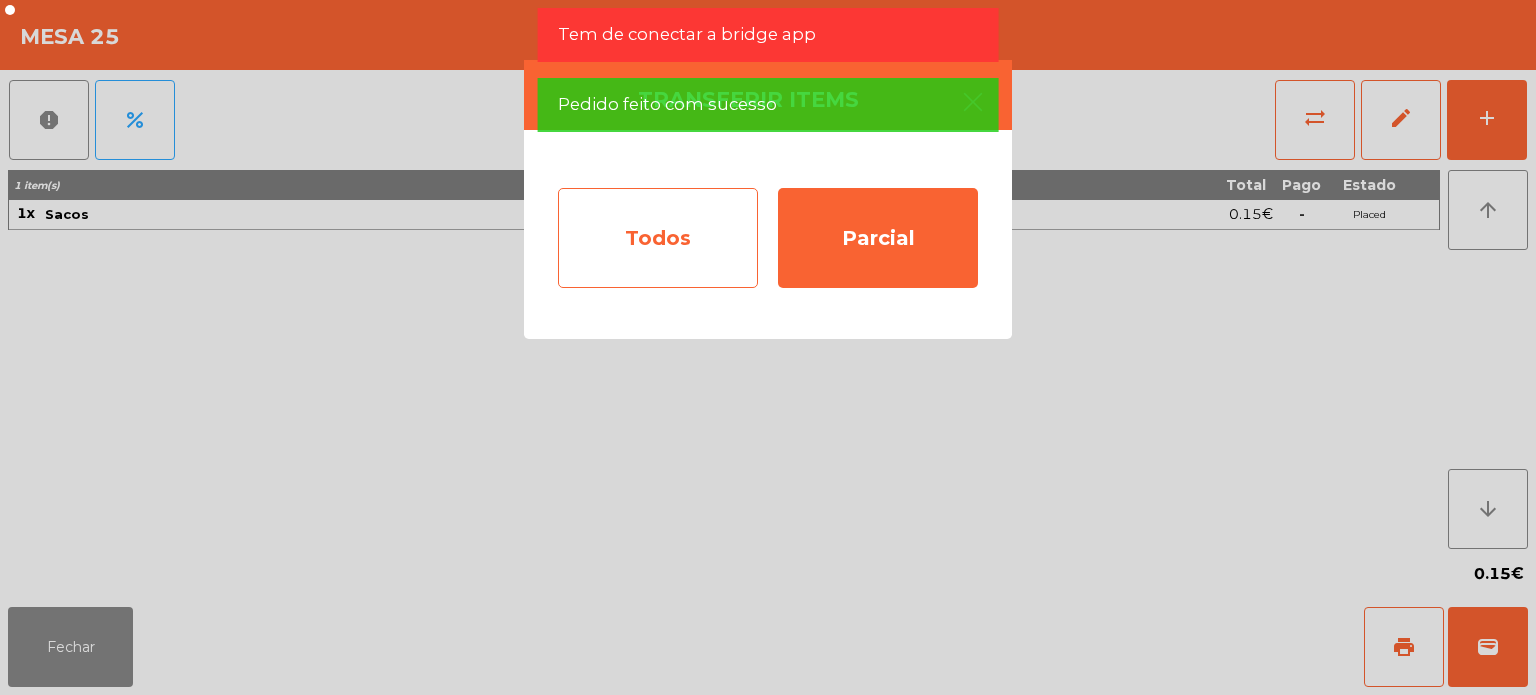 click on "Todos" at bounding box center (658, 238) 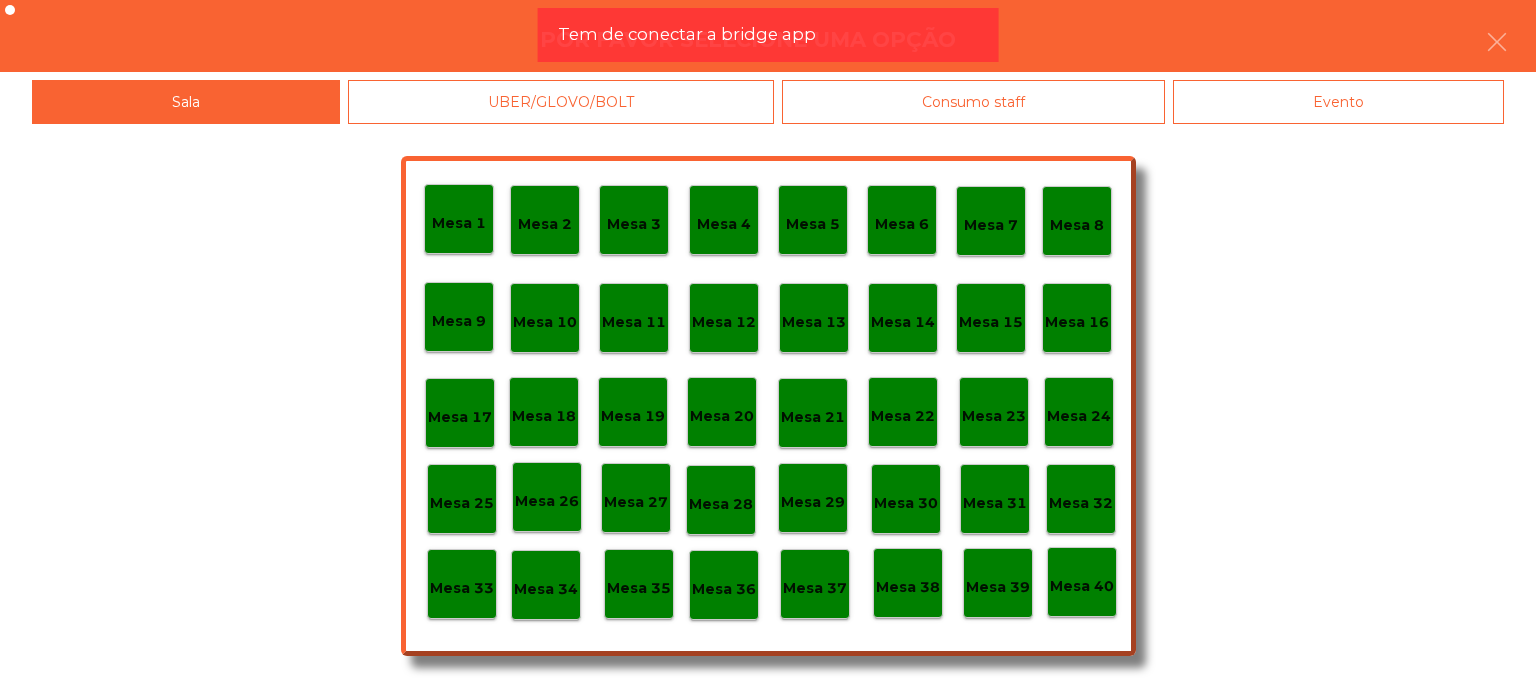 click on "Pedido feito com sucesso" at bounding box center (768, 105) 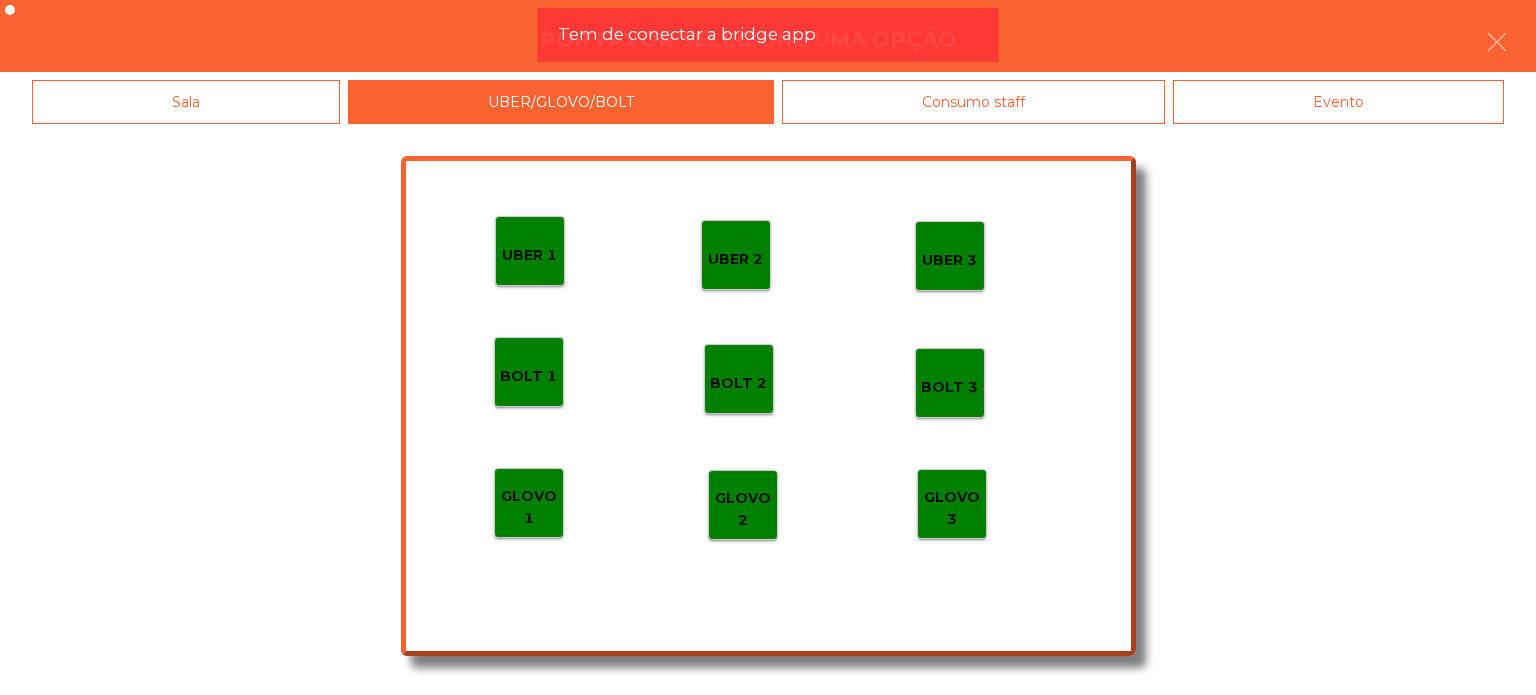 click on "UBER 1" at bounding box center (735, 259) 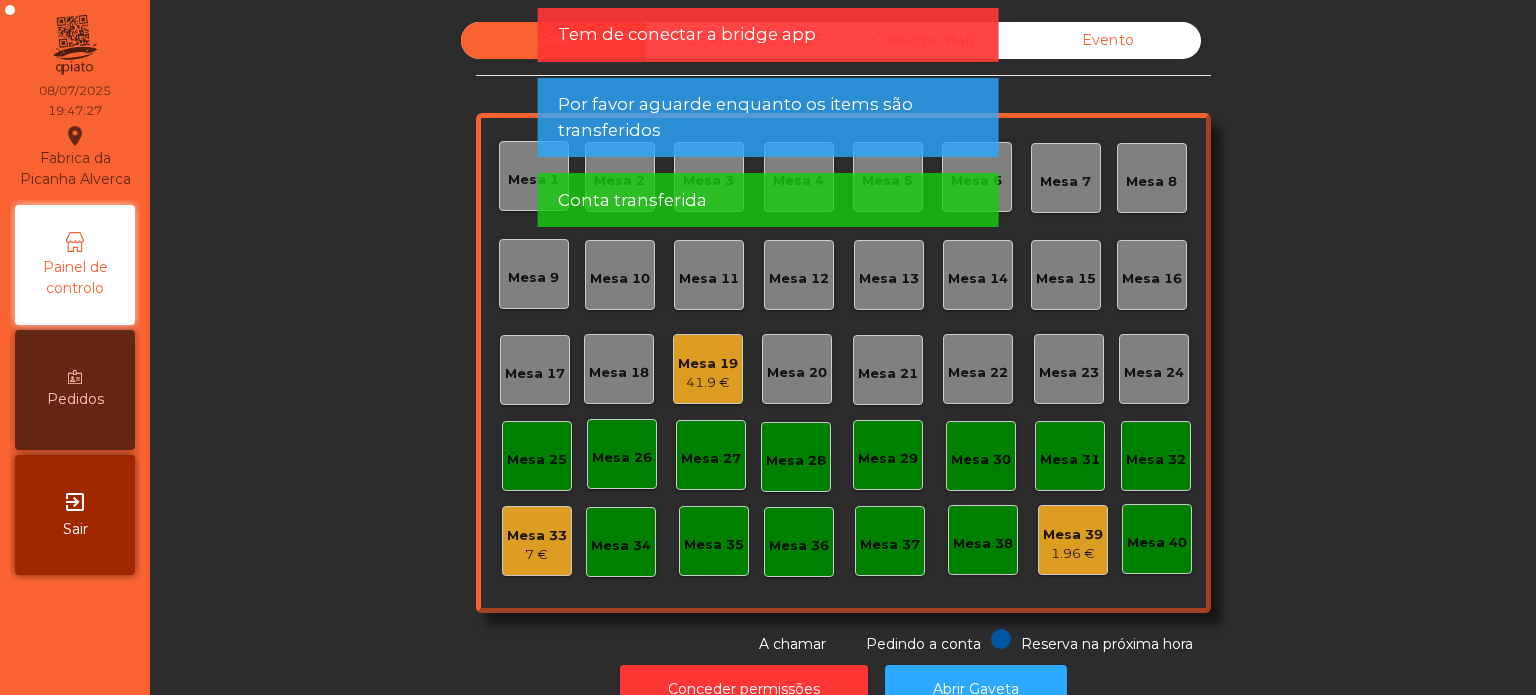 click on "Tem de conectar a bridge app Por favor aguarde enquanto os items são transferidos Conta transferida" at bounding box center [768, 125] 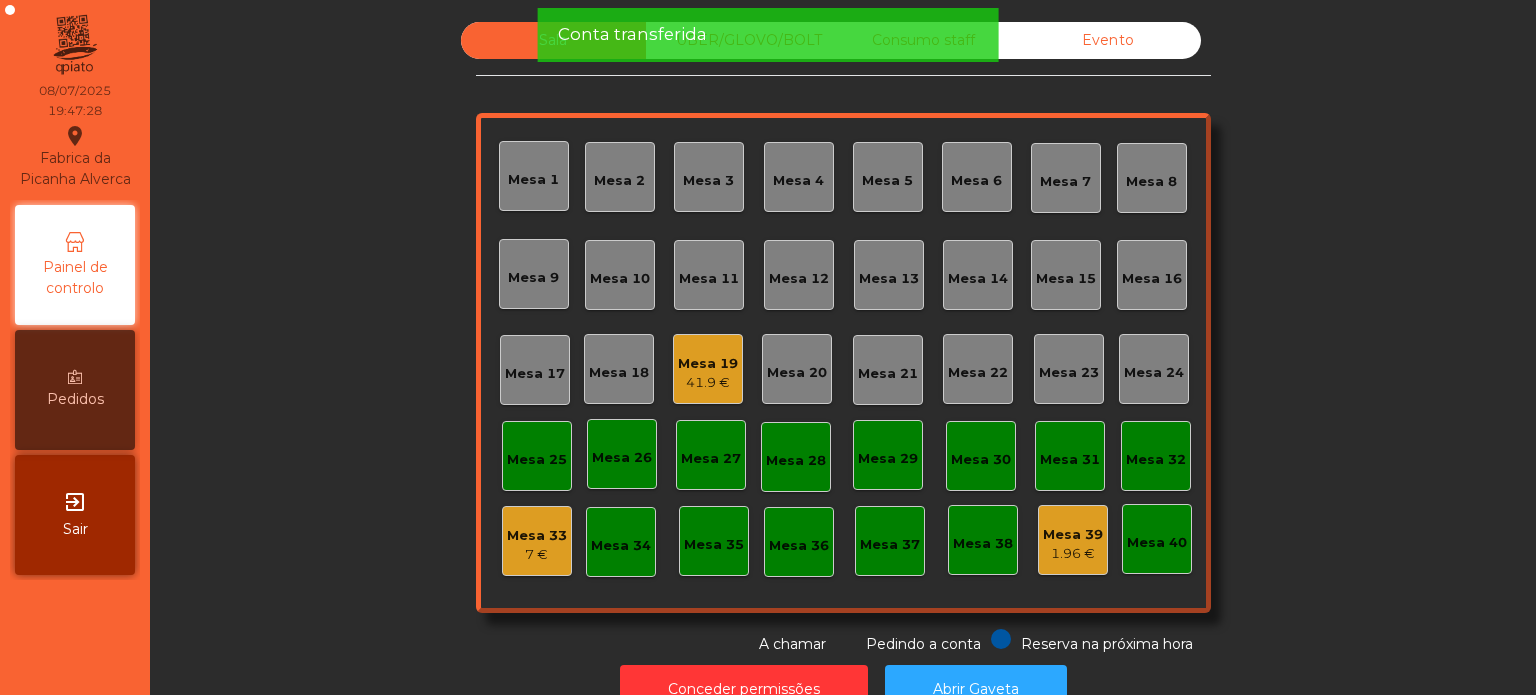click on "Conta transferida" at bounding box center [768, 34] 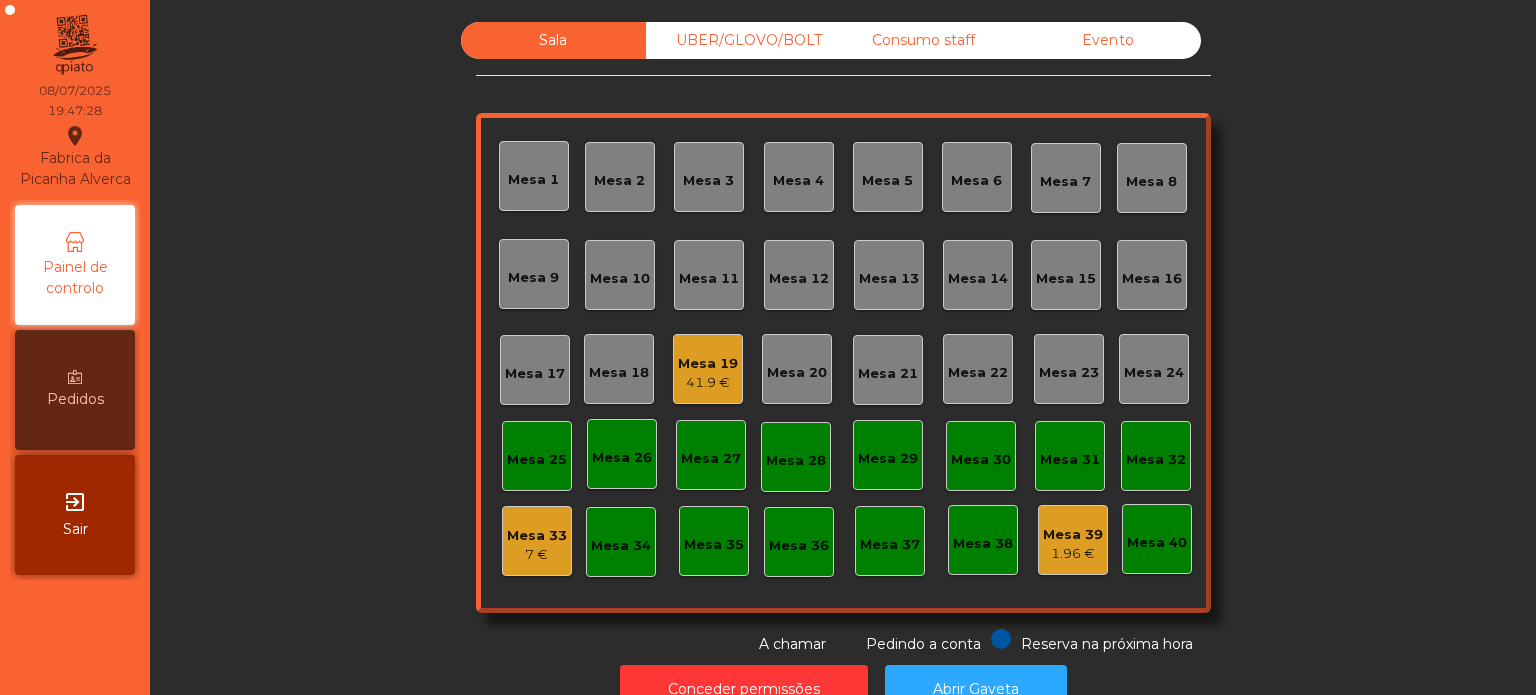 click on "Fabrica da Picanha Alverca location_on 08/07/2025 19:47:28 Painel de controlo Pedidos exit_to_app Sair Sala UBER/GLOVO/BOLT Consumo staff Evento Mesa 1 Mesa 2 Mesa 3 Mesa 4 Mesa 5 Mesa 6 Mesa 7 Mesa 8 Mesa 9 Mesa 10 Mesa 11 Mesa 12 Mesa 13 Mesa 14 Mesa 15 Mesa 16 Mesa 17 Mesa 18 Mesa 19 41.9 € Mesa 20 Mesa 21 Mesa 22 Mesa 23 Mesa 24 Mesa 25 Mesa 26 Mesa 27 Mesa 28 Mesa 29 Mesa 30 Mesa 31 Mesa 32 Mesa 33 7 € Mesa 34 Mesa 35 Mesa 36 Mesa 37 Mesa 38 Mesa 39 1.96 € Mesa 40 Reserva na próxima hora Pedindo a conta A chamar Conceder permissões Abrir Gaveta" at bounding box center [768, 347] 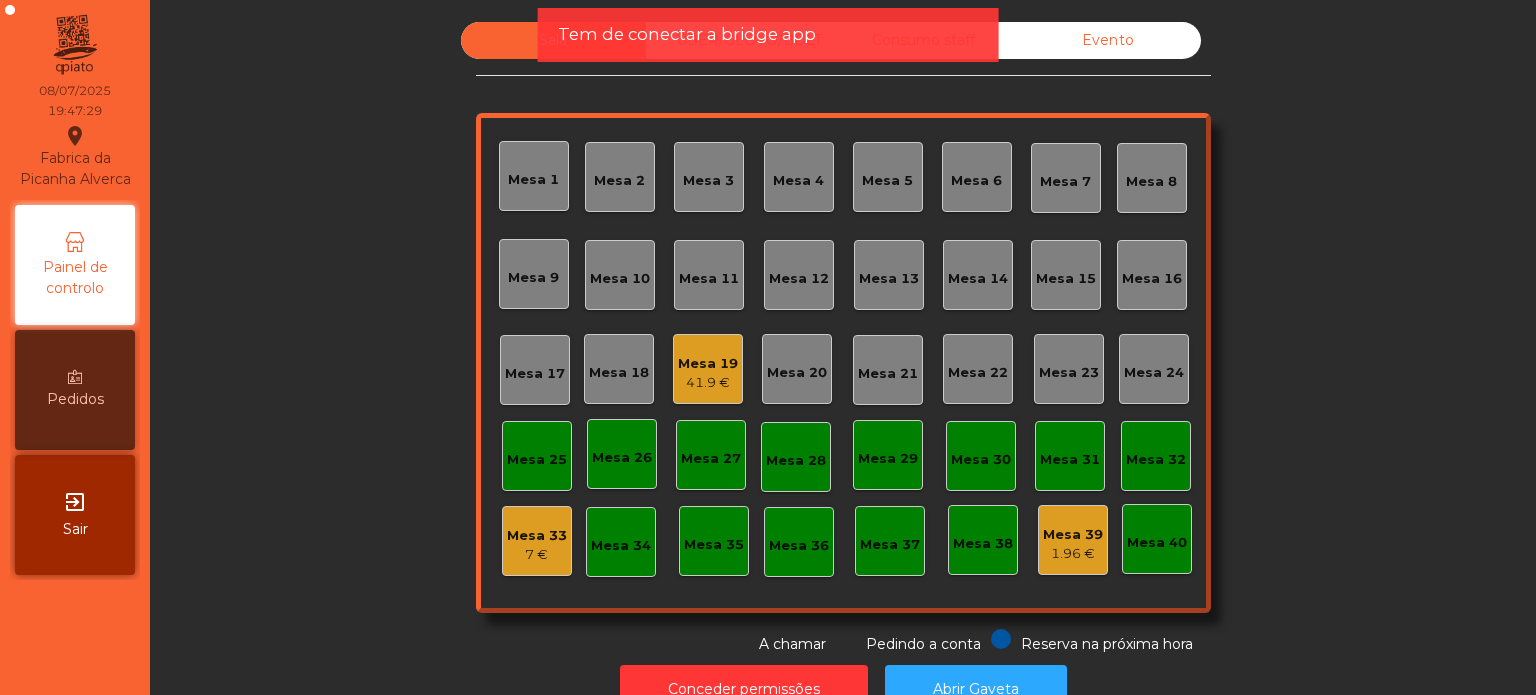 drag, startPoint x: 733, startPoint y: 6, endPoint x: 740, endPoint y: 22, distance: 17.464249 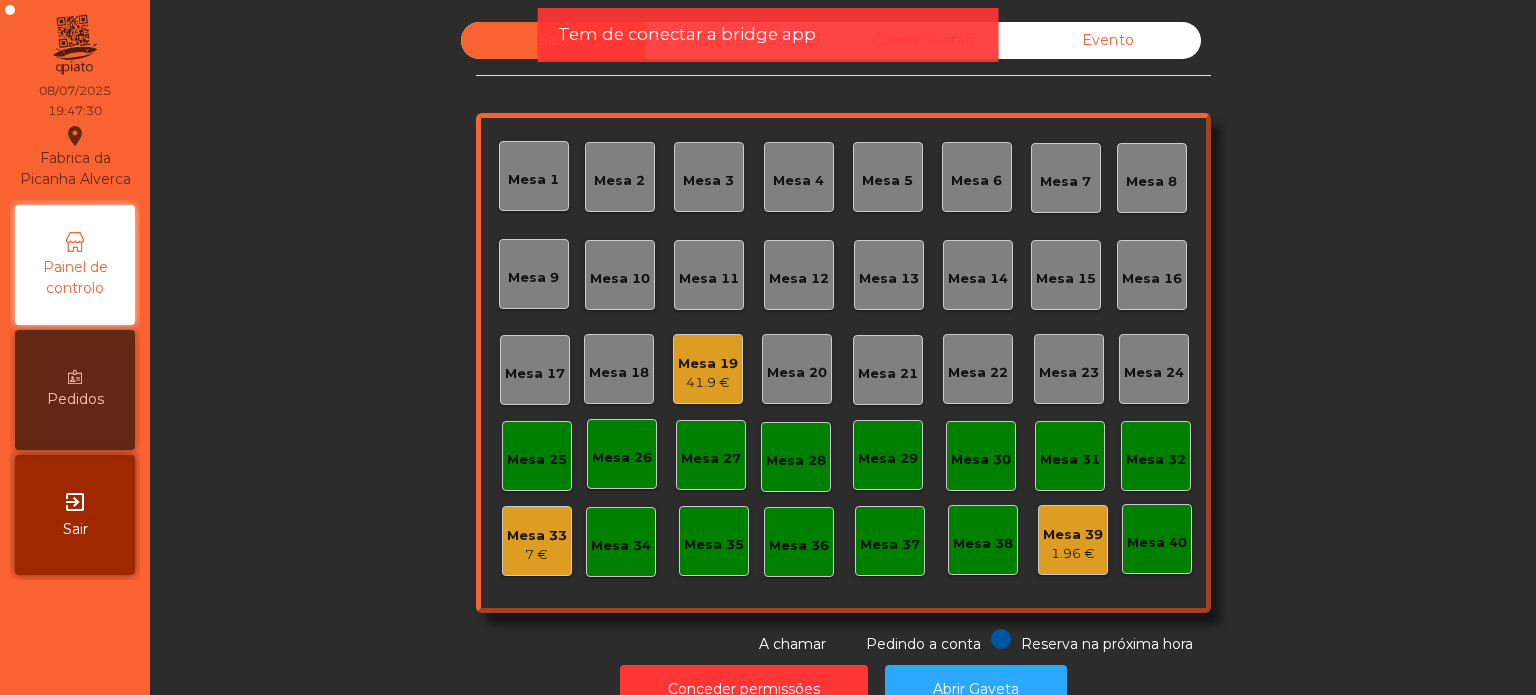 click on "Tem de conectar a bridge app" at bounding box center (687, 34) 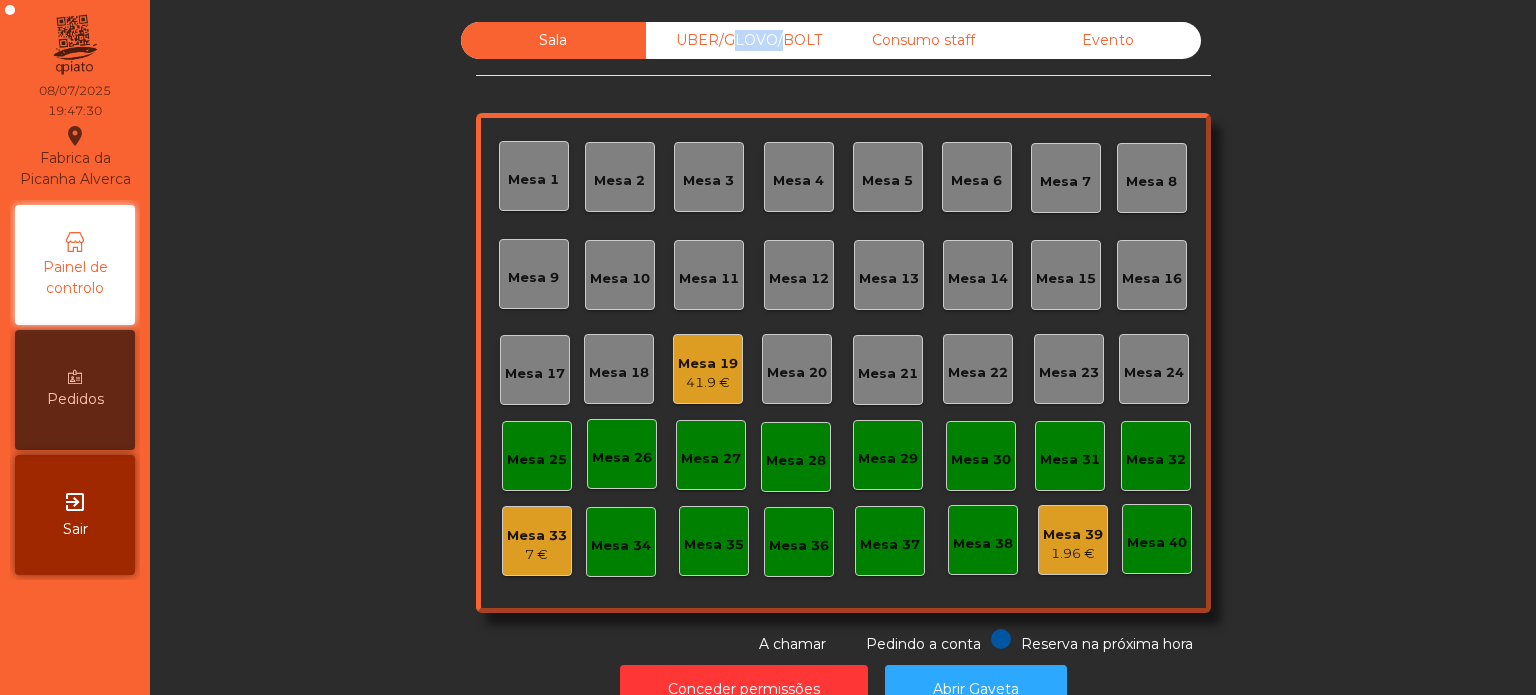 click on "UBER/GLOVO/BOLT" at bounding box center (738, 40) 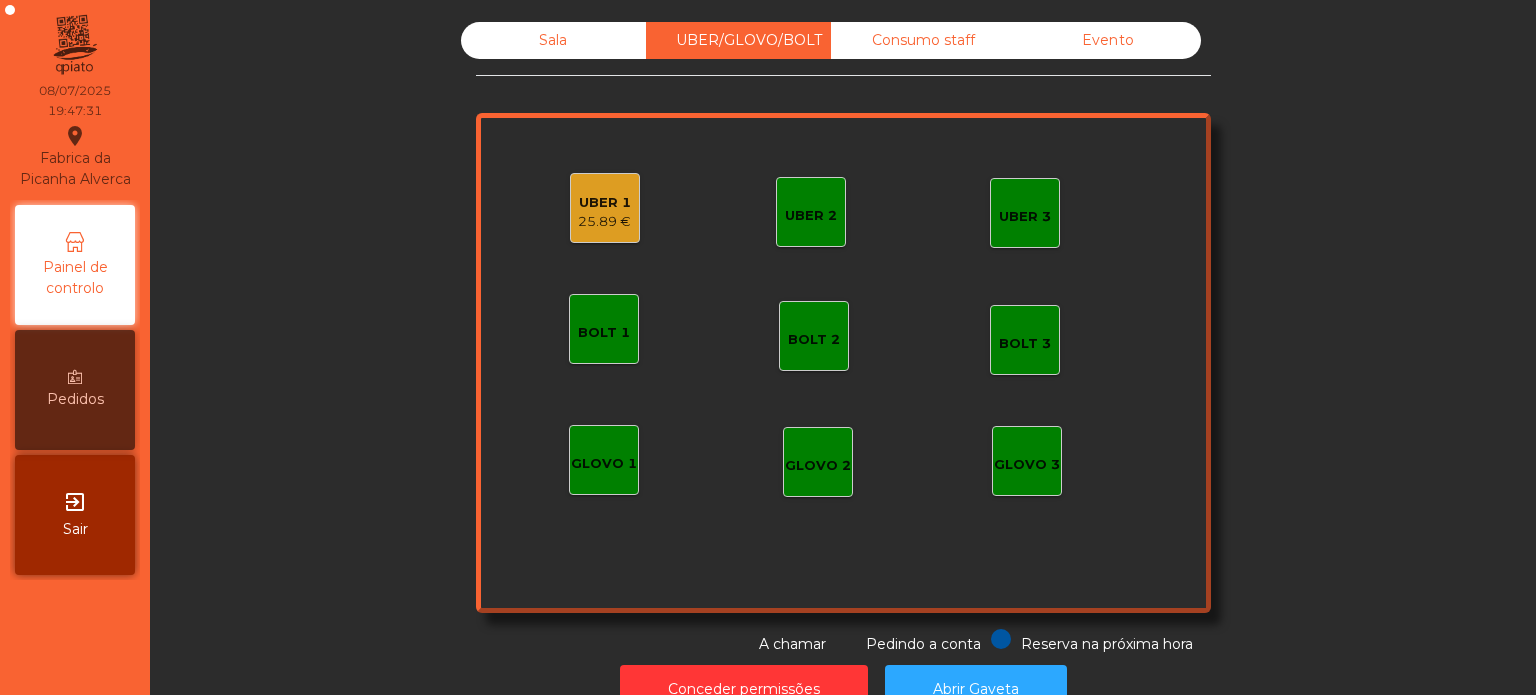 drag, startPoint x: 608, startPoint y: 191, endPoint x: 864, endPoint y: 155, distance: 258.51886 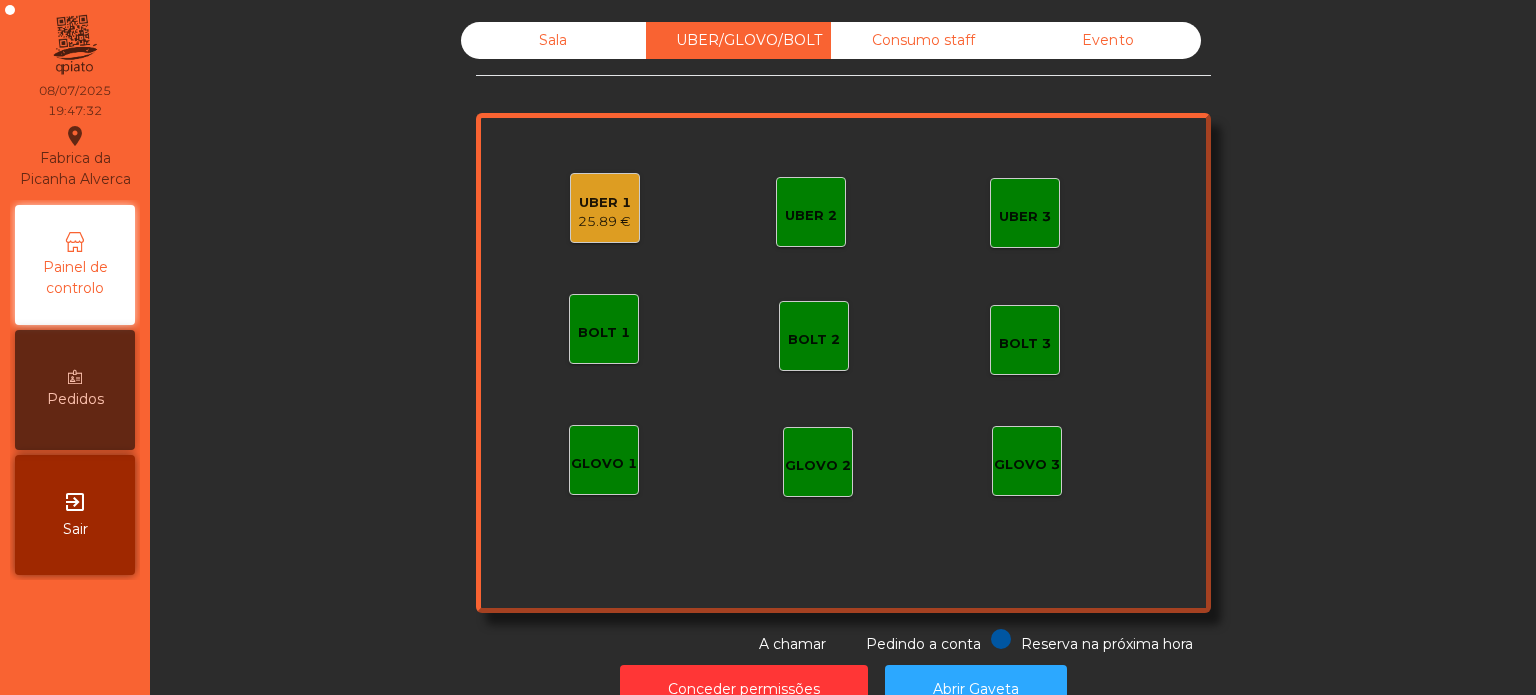 click on "UBER 2 UBER 3 BOLT 1 BOLT 2 BOLT 3 GLOVO 1 GLOVO 2 GLOVO 3 UBER 1 25.89 €" at bounding box center (843, 363) 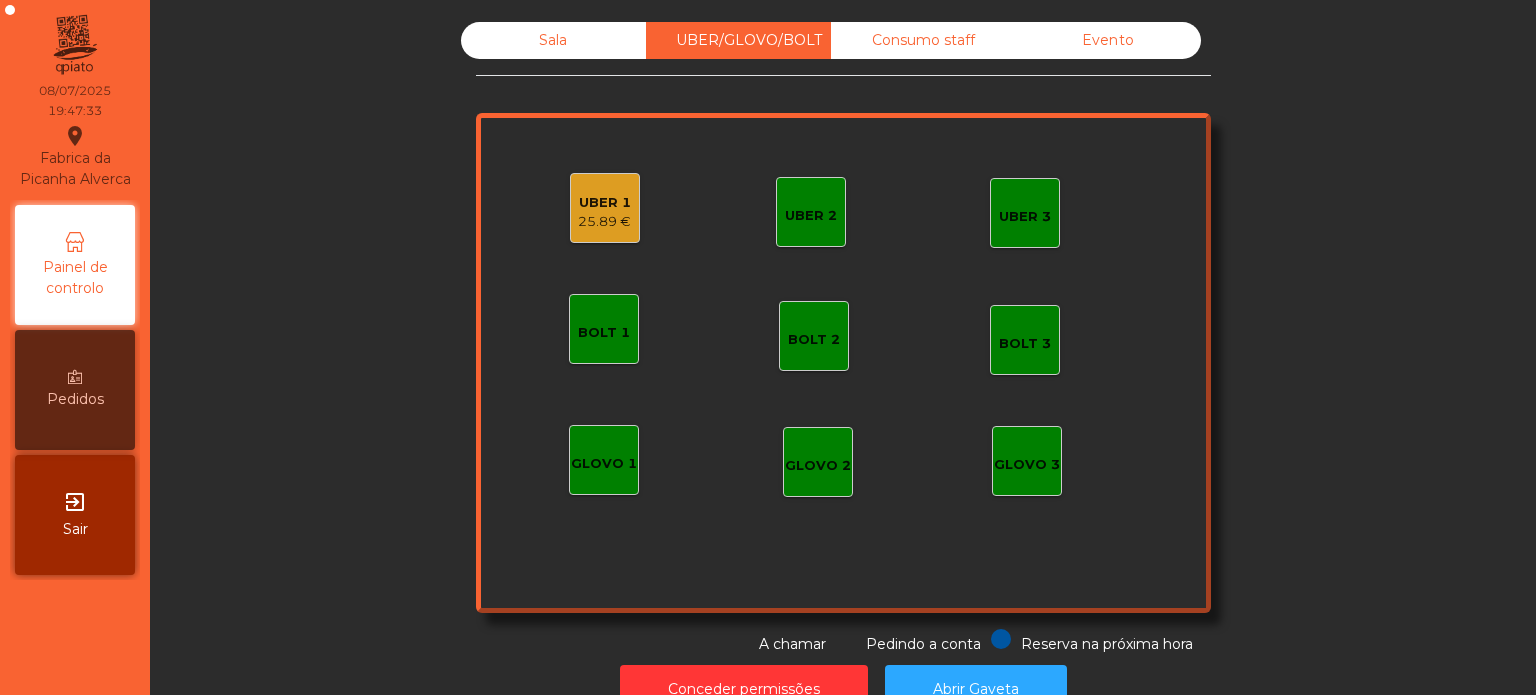 click on "25.89 €" at bounding box center (604, 222) 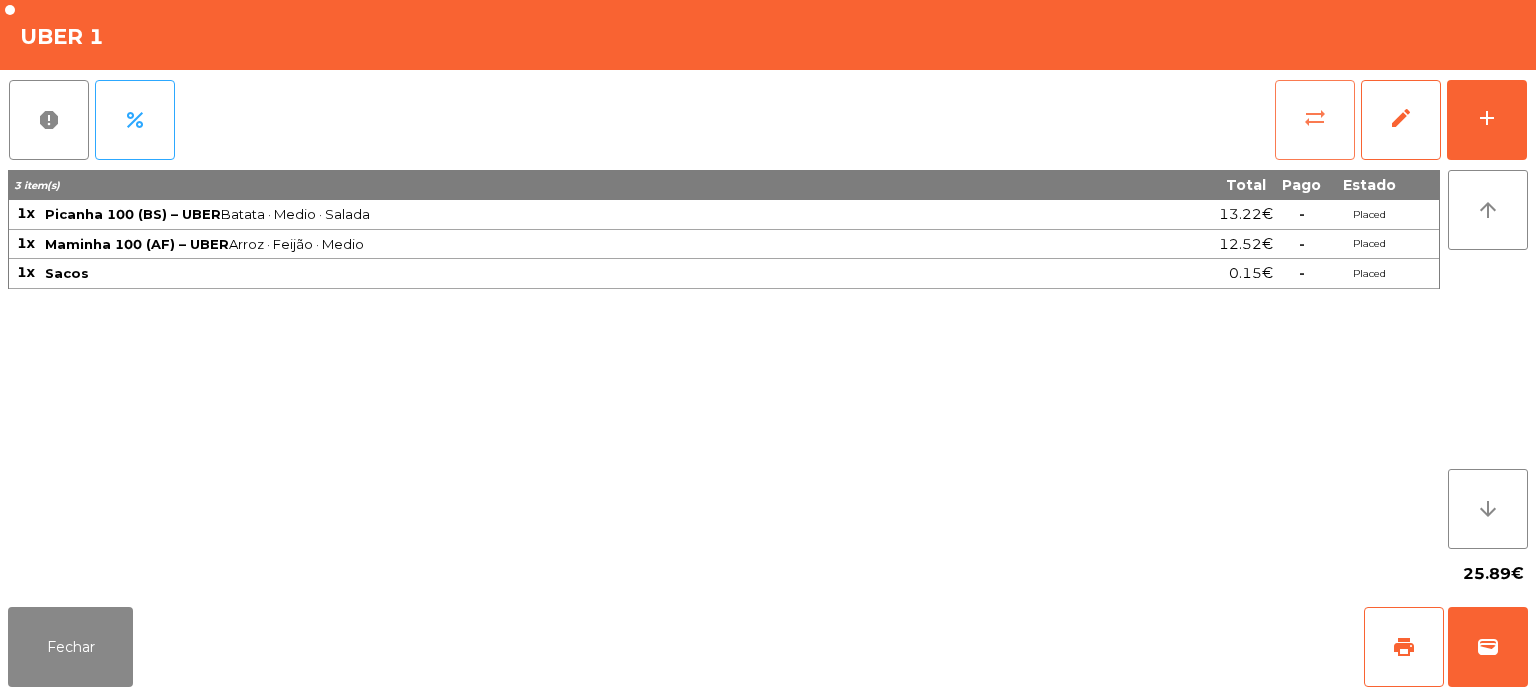 click on "sync_alt" at bounding box center [1315, 120] 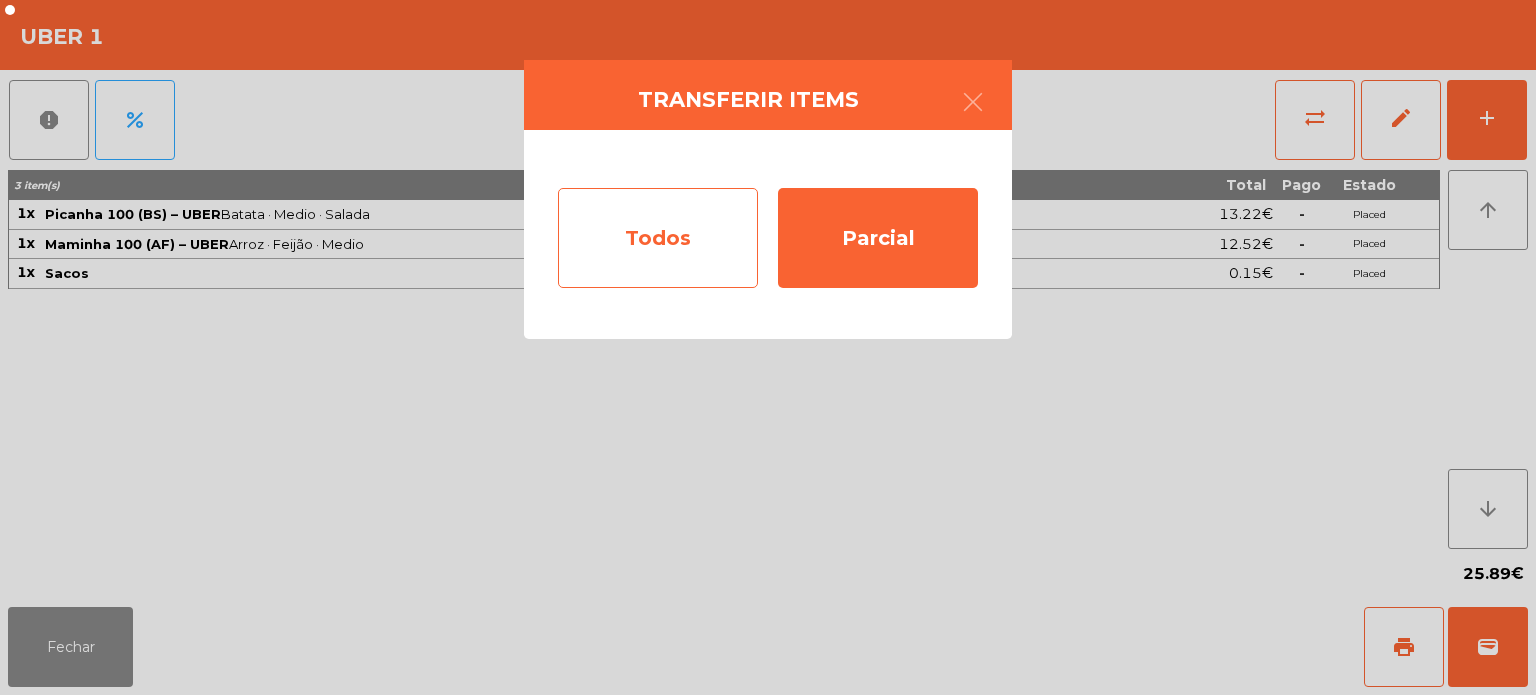 click on "Todos" at bounding box center [658, 238] 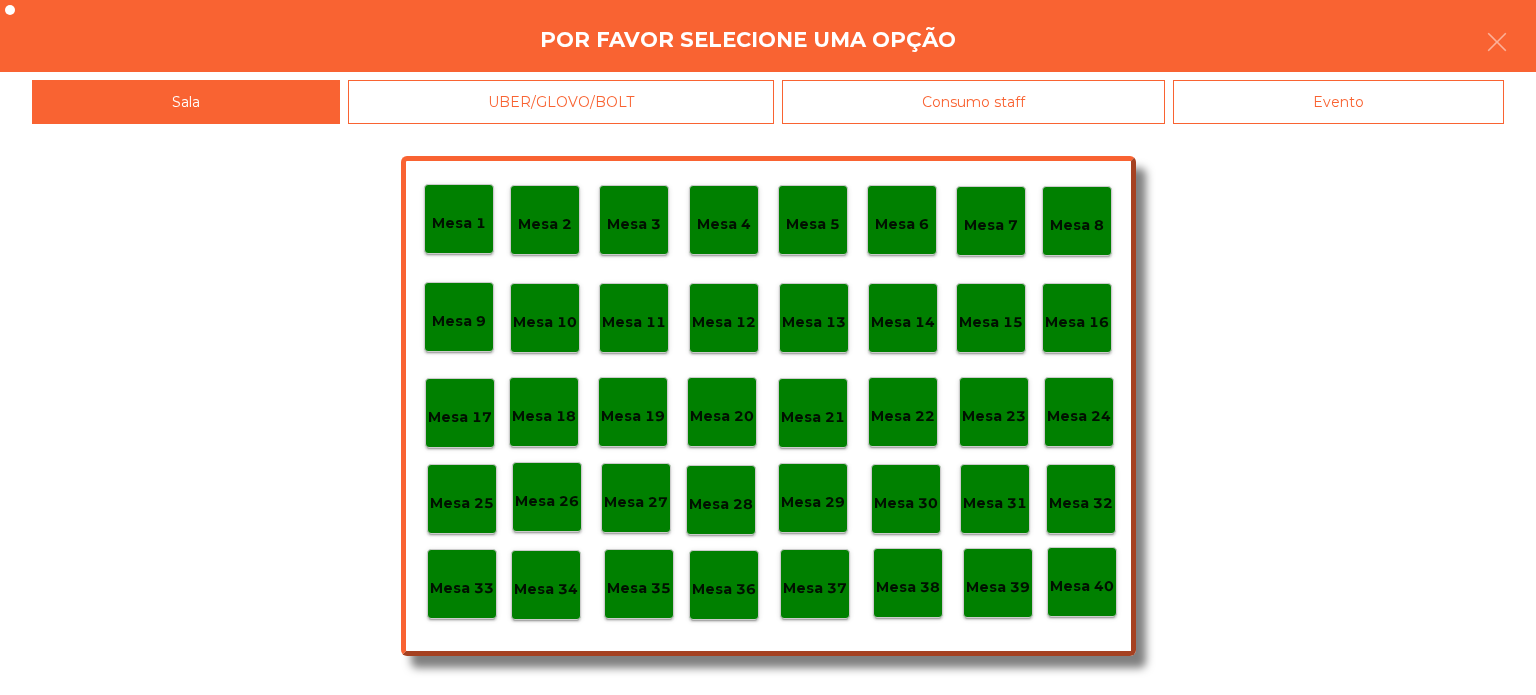 click on "UBER/GLOVO/BOLT" at bounding box center [561, 102] 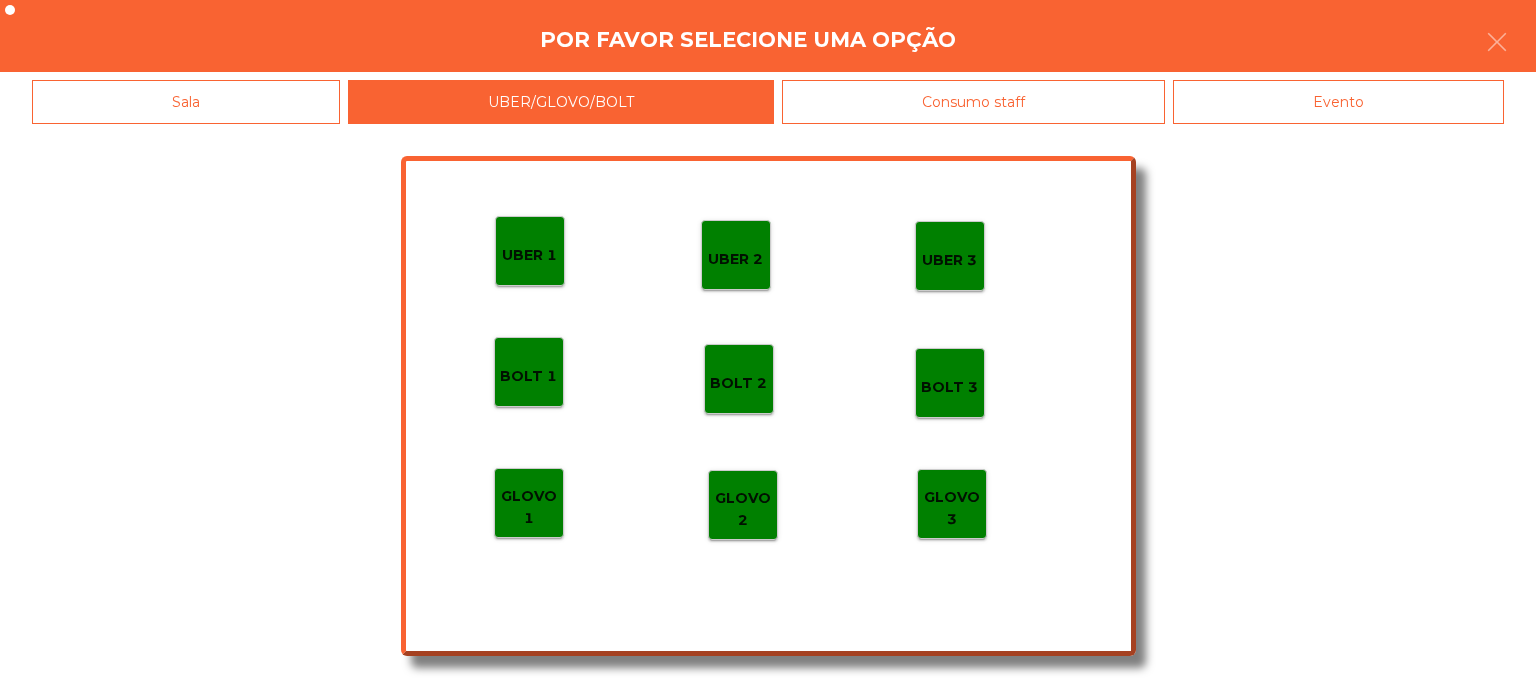 click on "GLOVO 1" at bounding box center [735, 259] 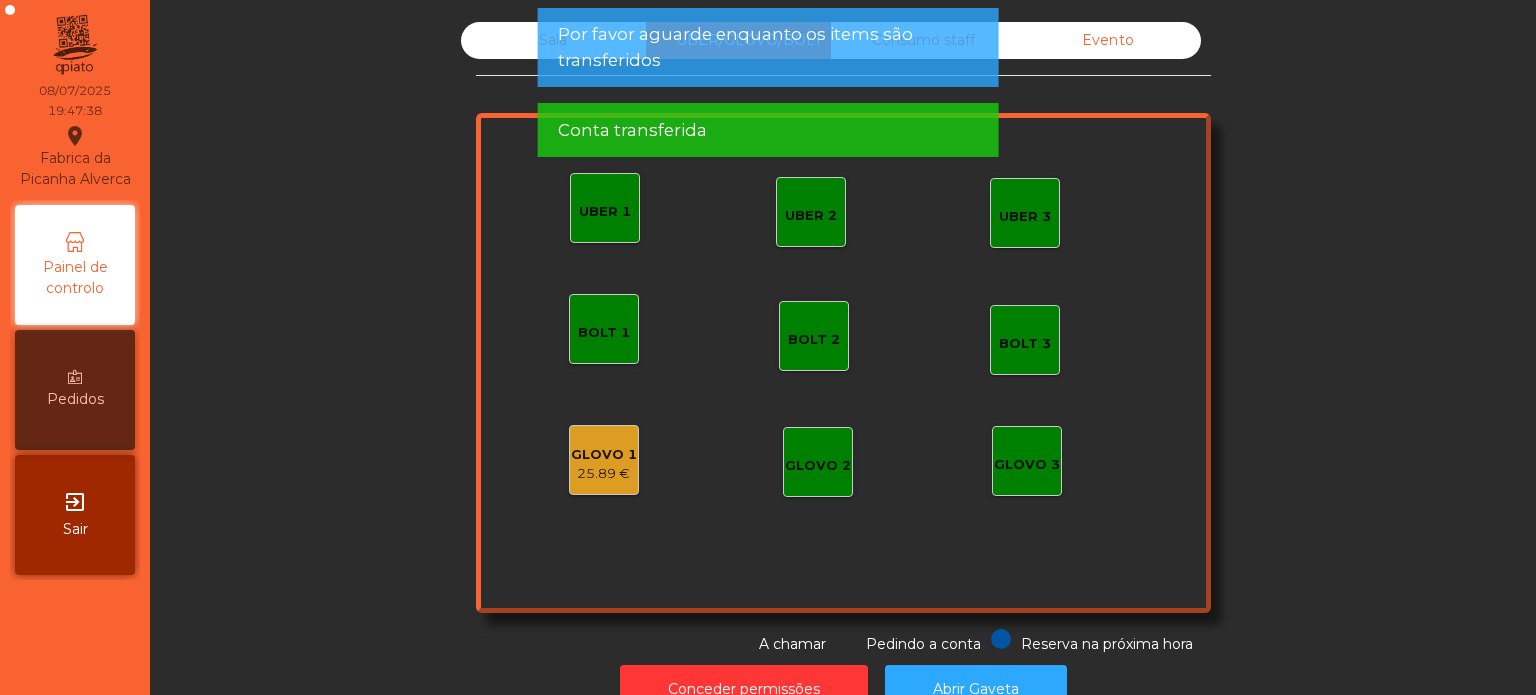 click on "25.89 €" at bounding box center (604, 474) 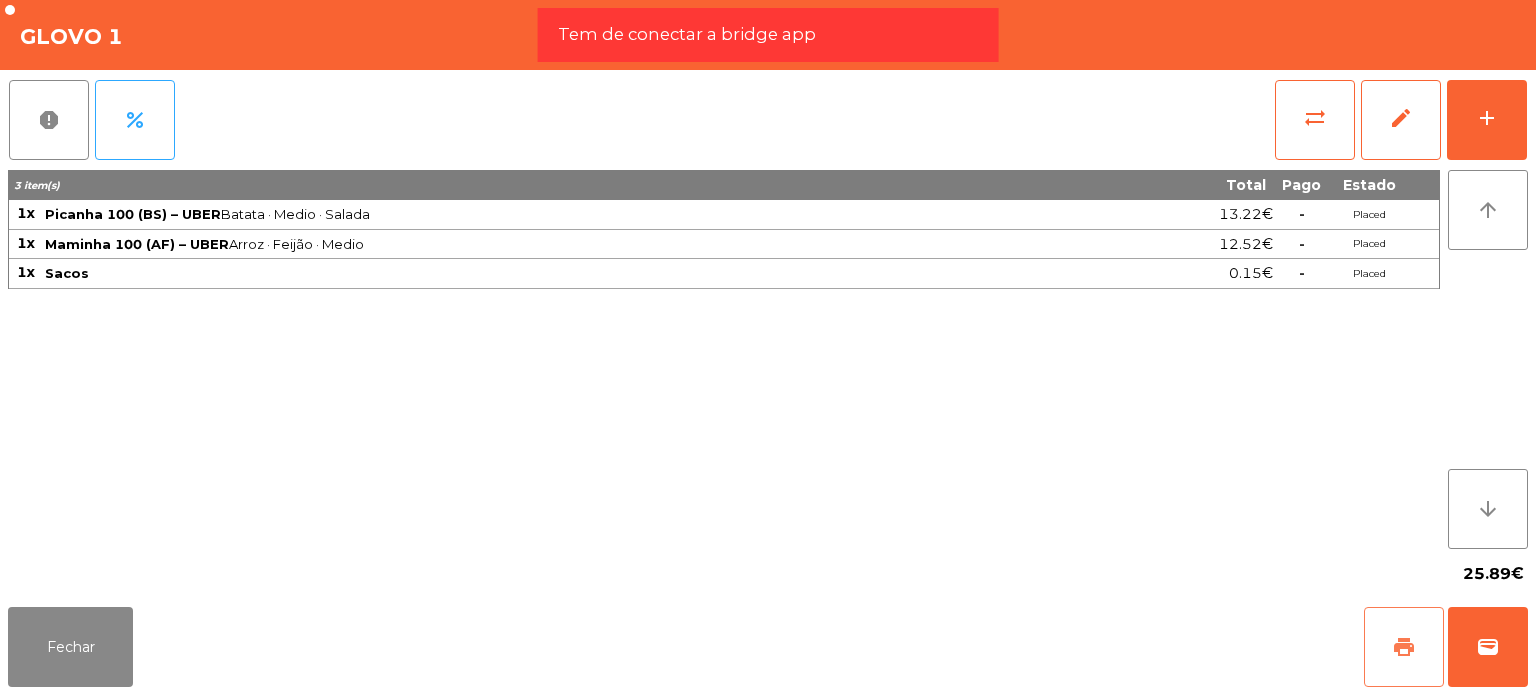 click on "print" at bounding box center [1404, 647] 